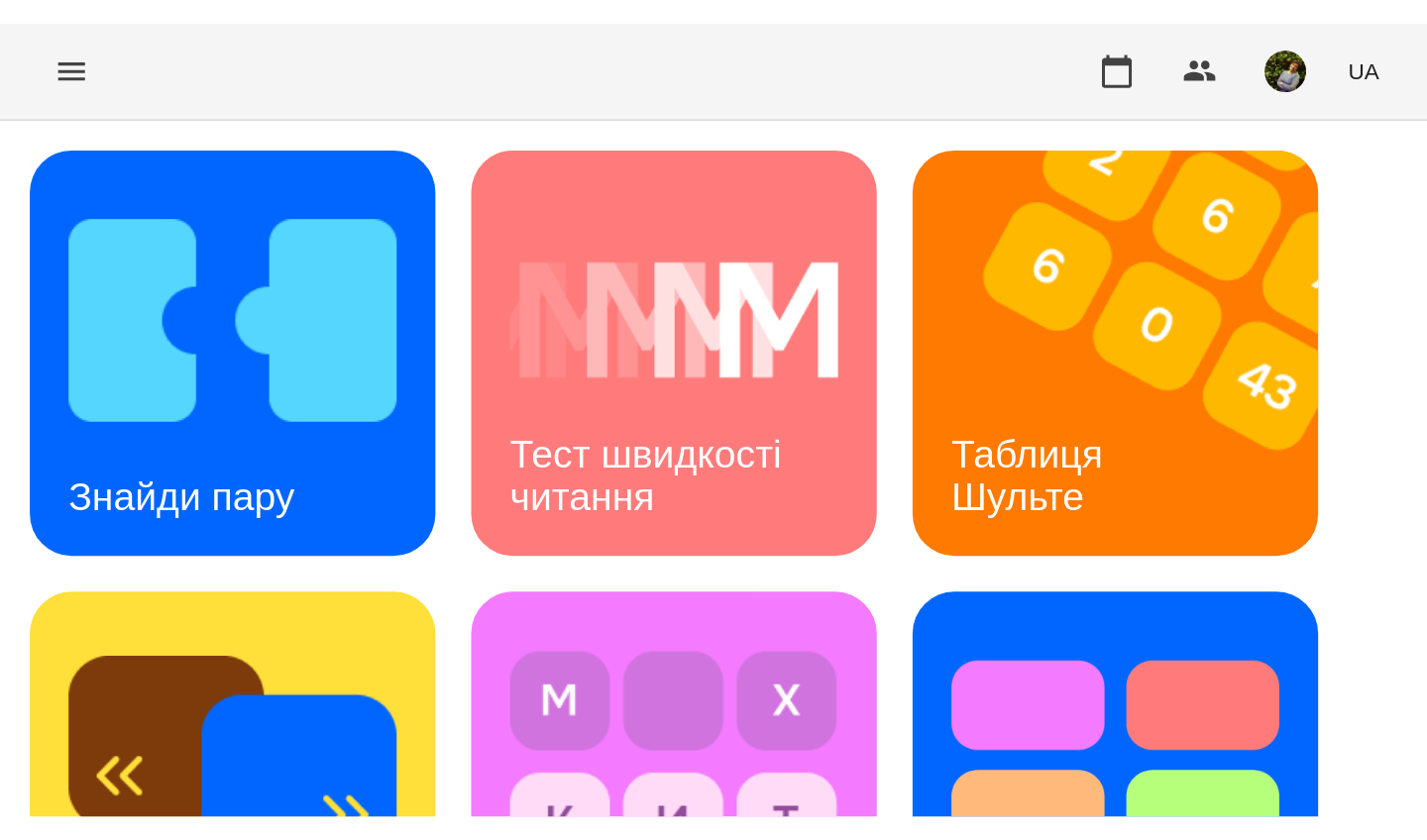 scroll, scrollTop: 0, scrollLeft: 0, axis: both 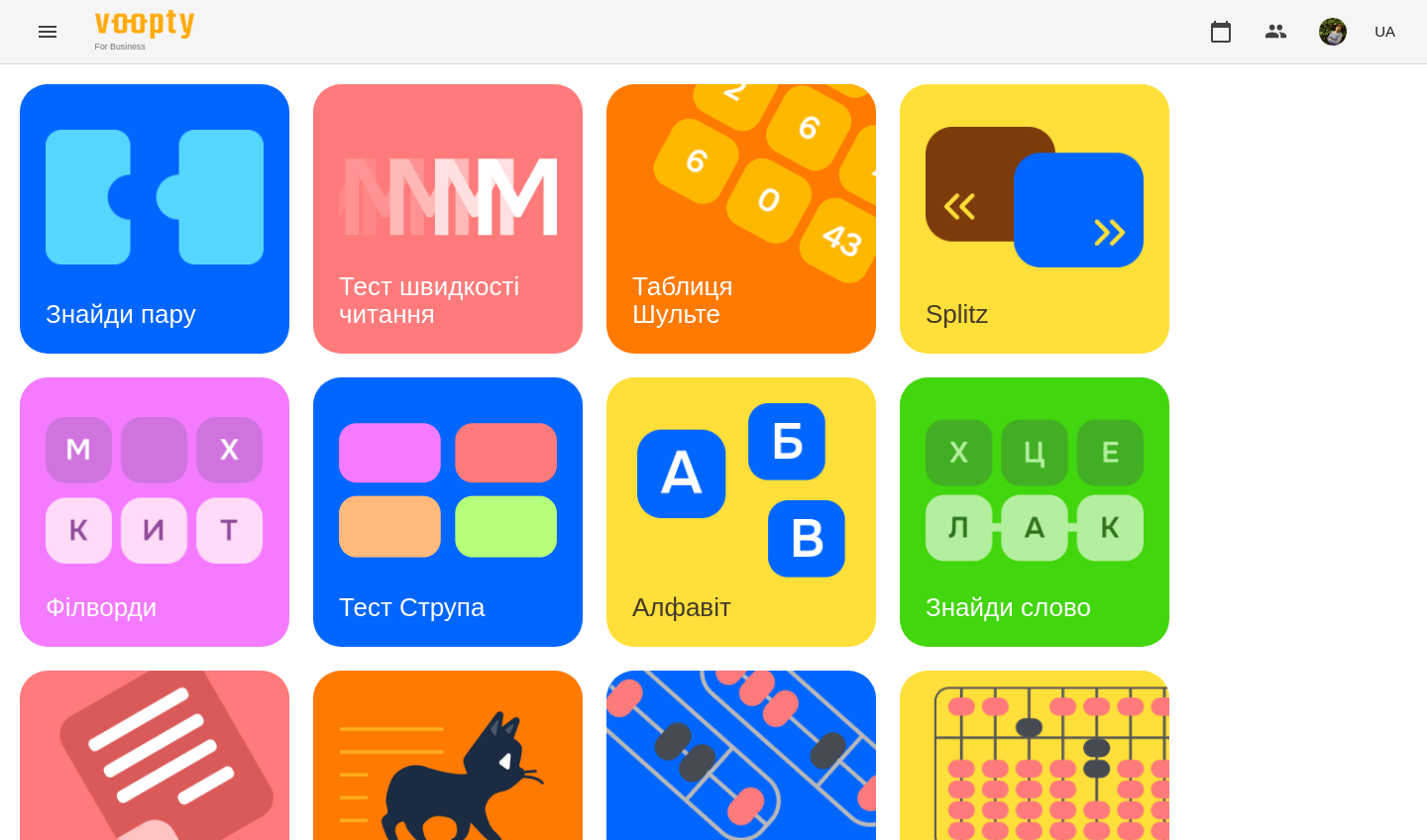 click on "Знайди пару" at bounding box center (121, 314) 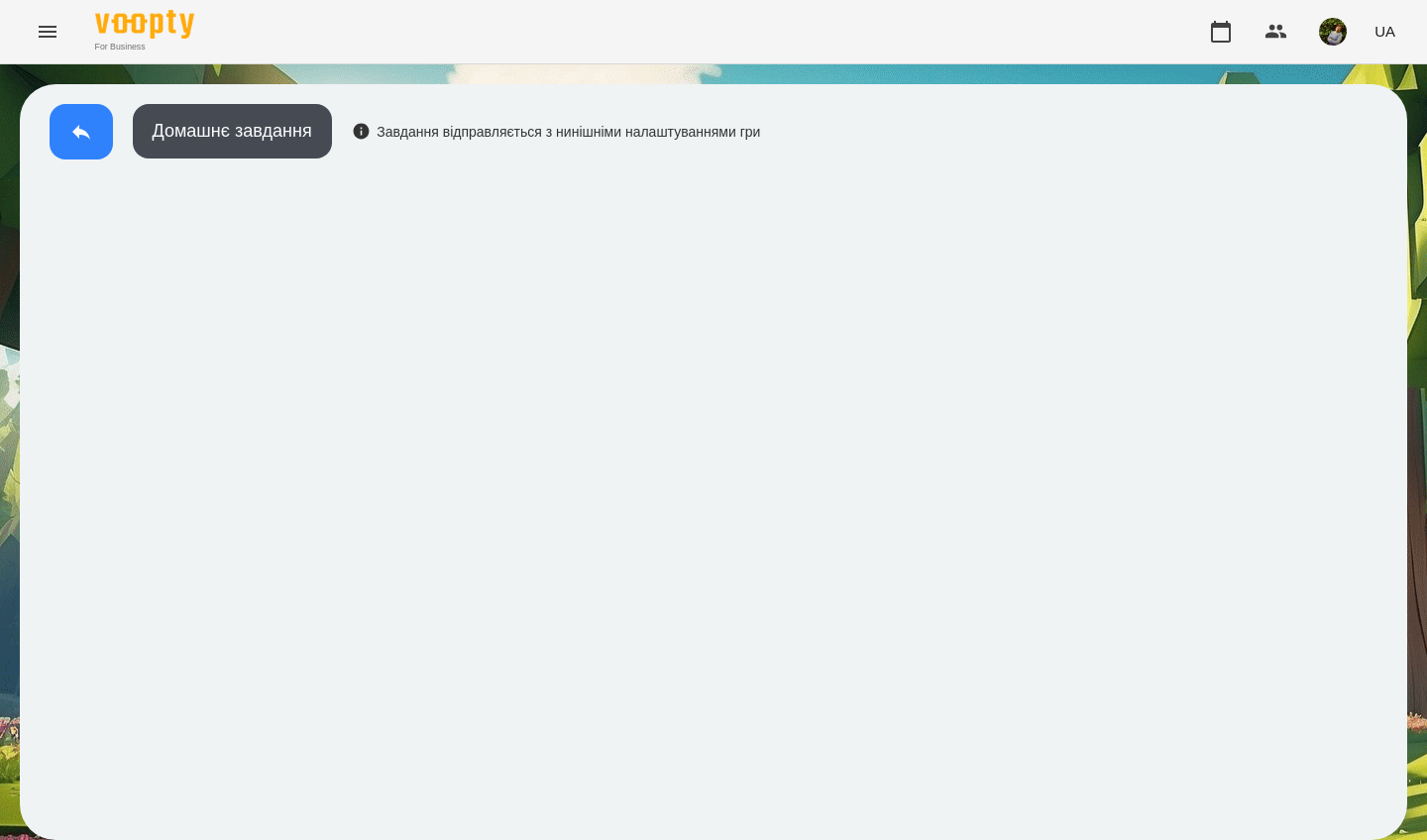 click 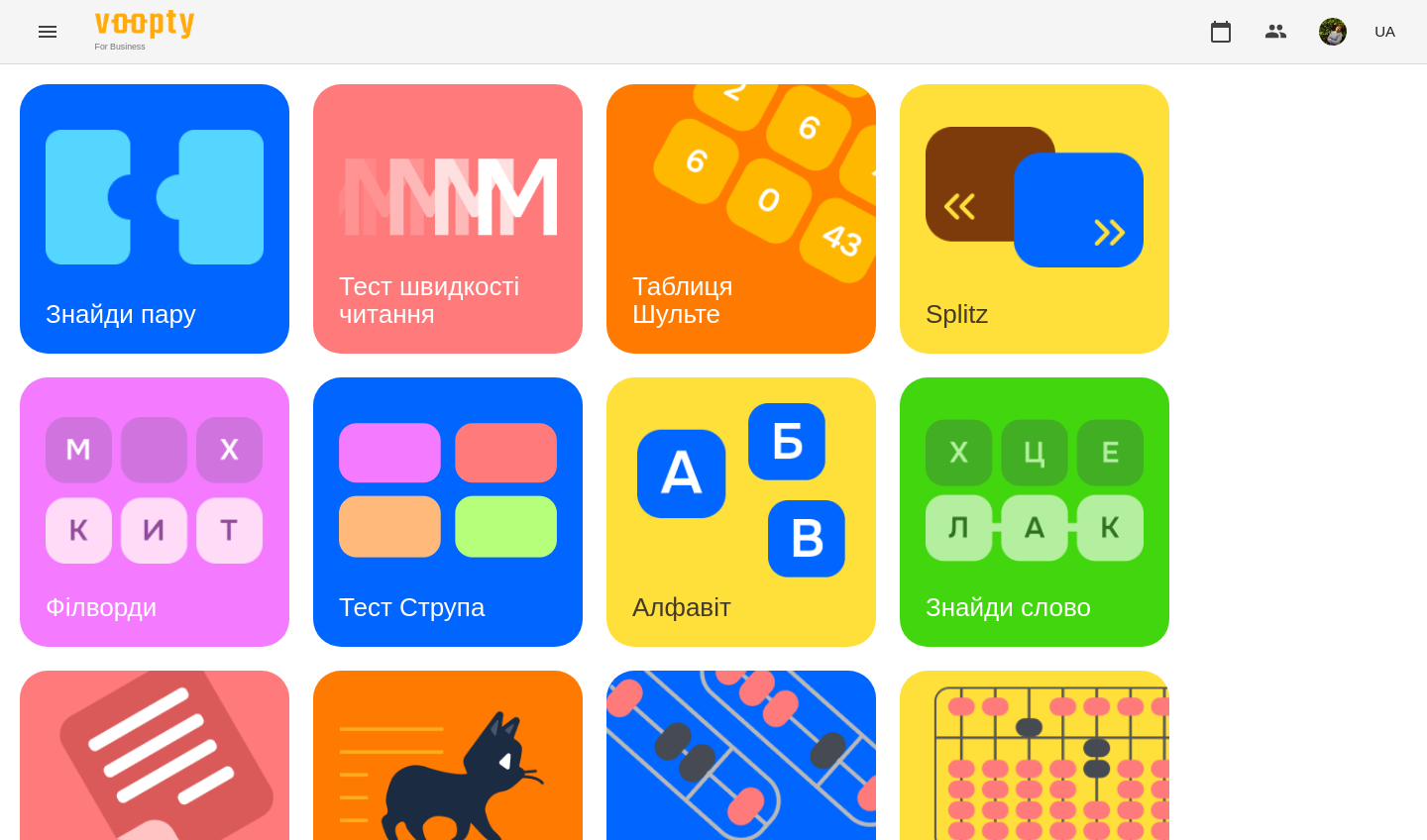 click at bounding box center [1035, 490] 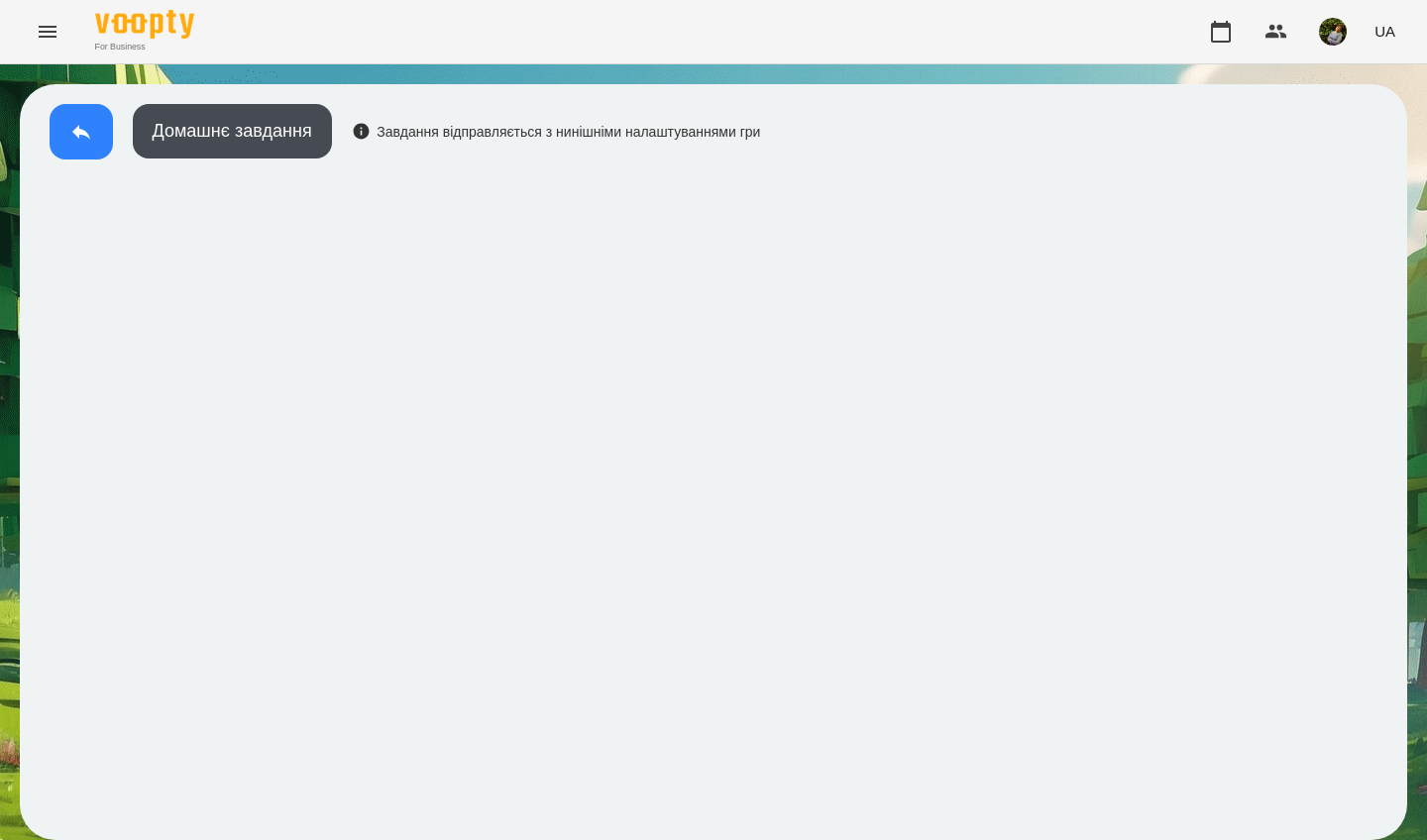 click at bounding box center (81, 132) 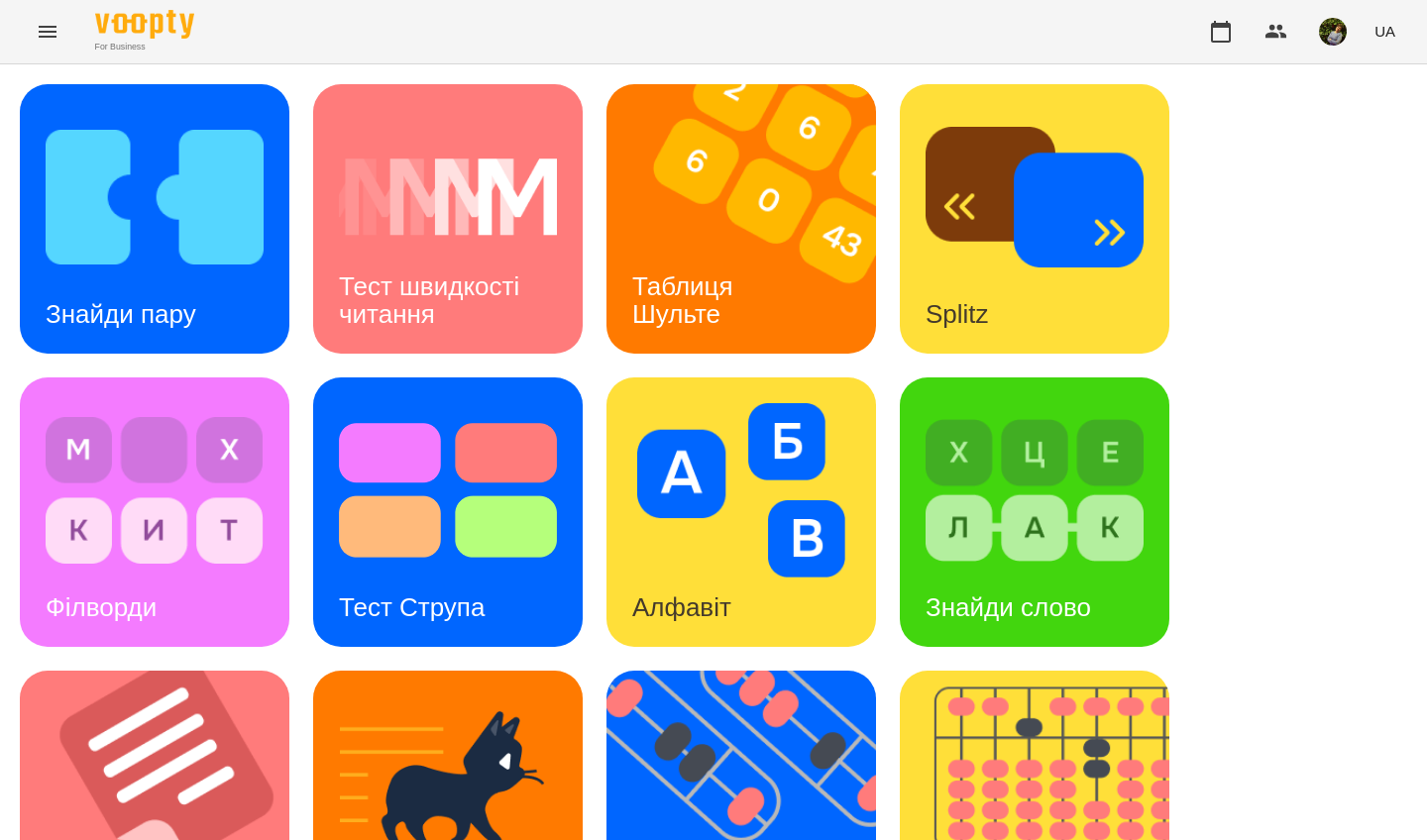 scroll, scrollTop: 635, scrollLeft: 0, axis: vertical 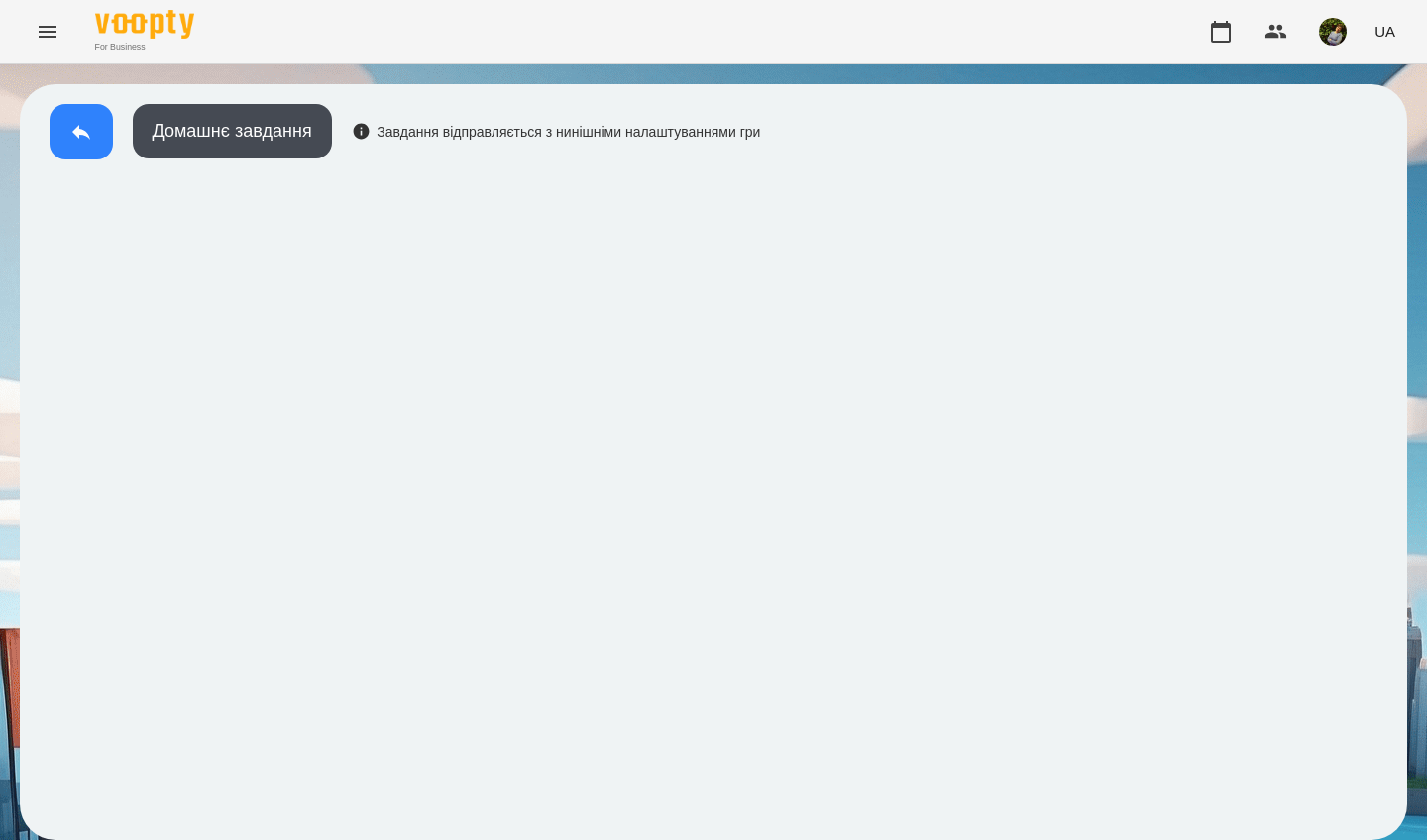 click 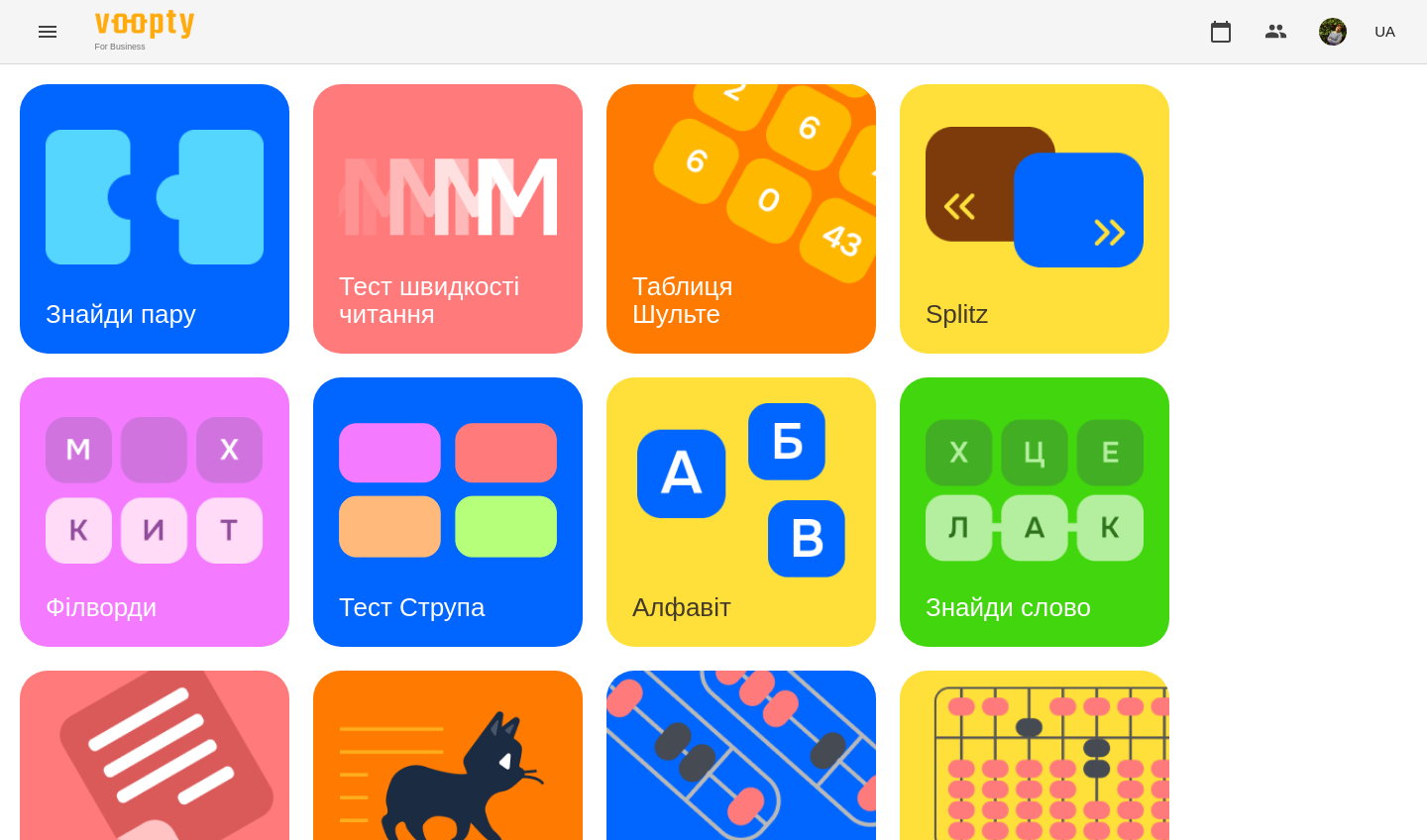 scroll, scrollTop: 706, scrollLeft: 0, axis: vertical 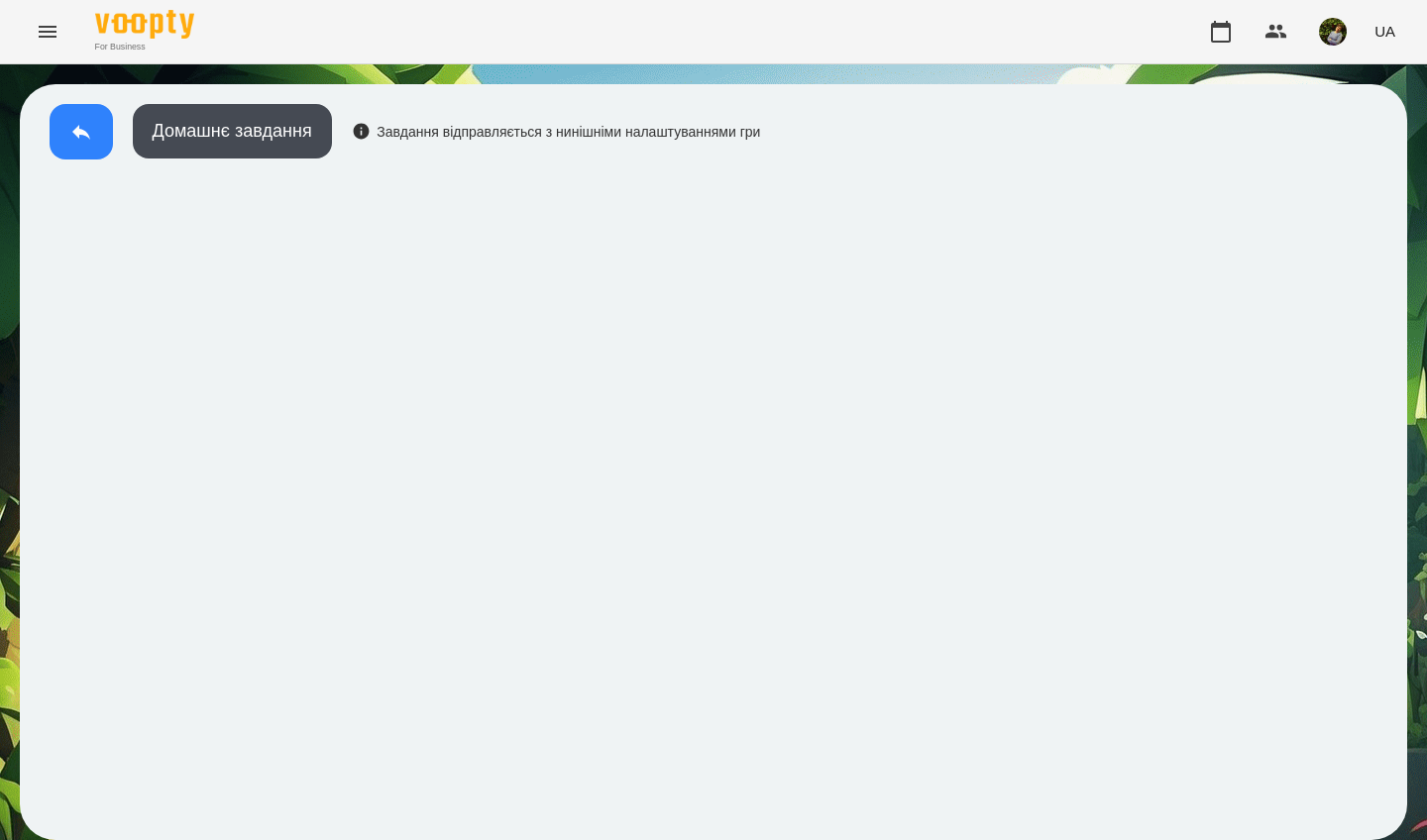 click 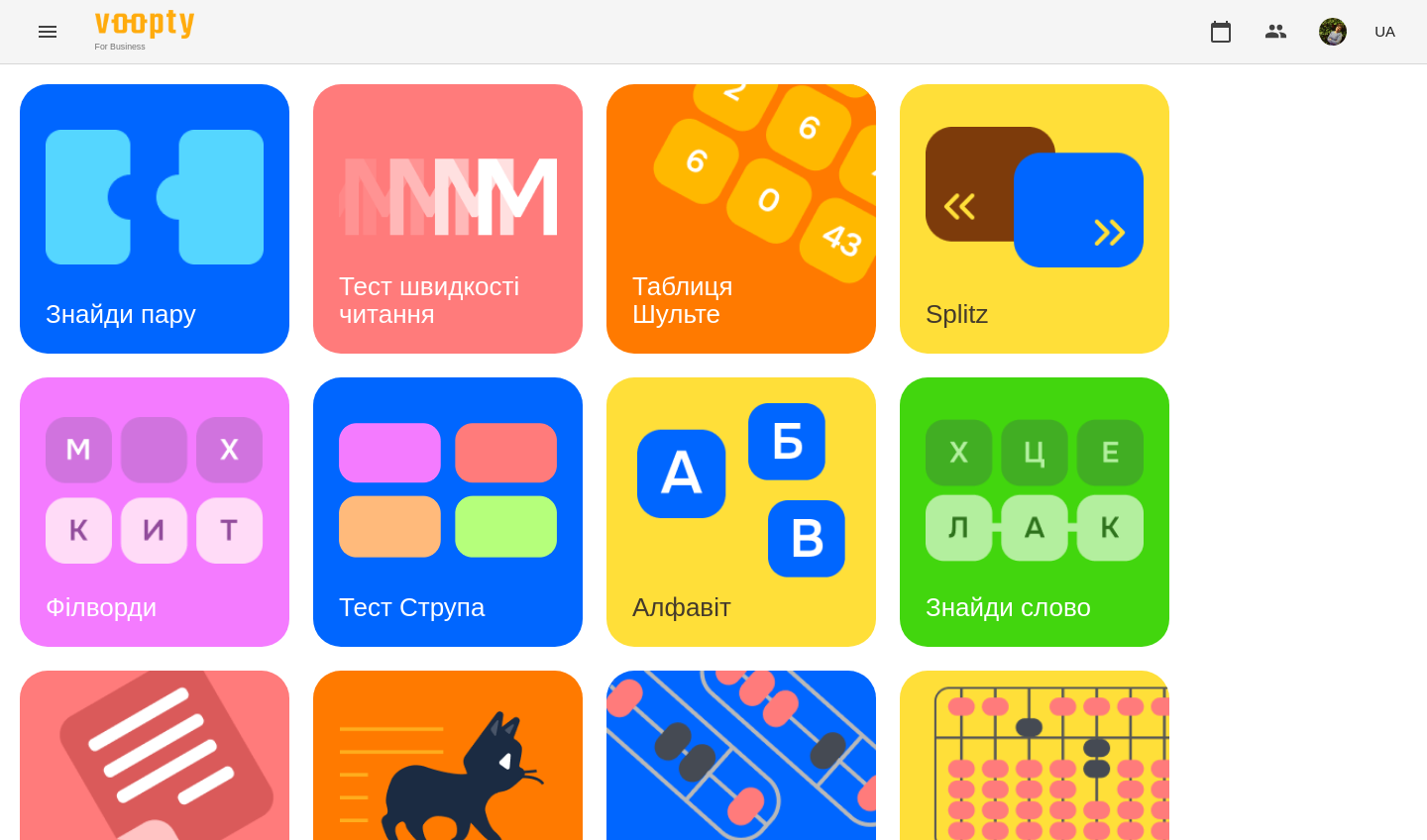 scroll, scrollTop: 649, scrollLeft: 0, axis: vertical 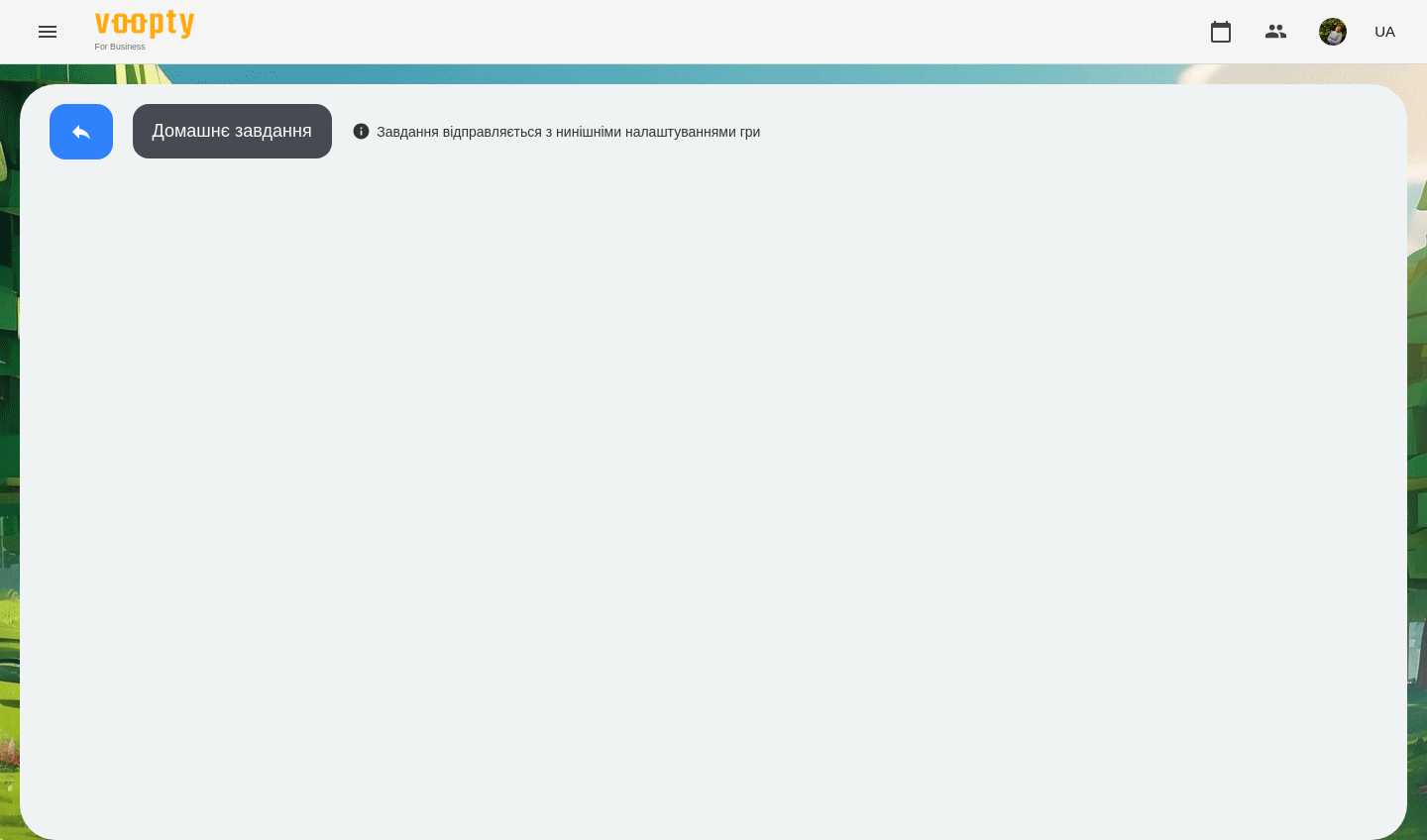 click 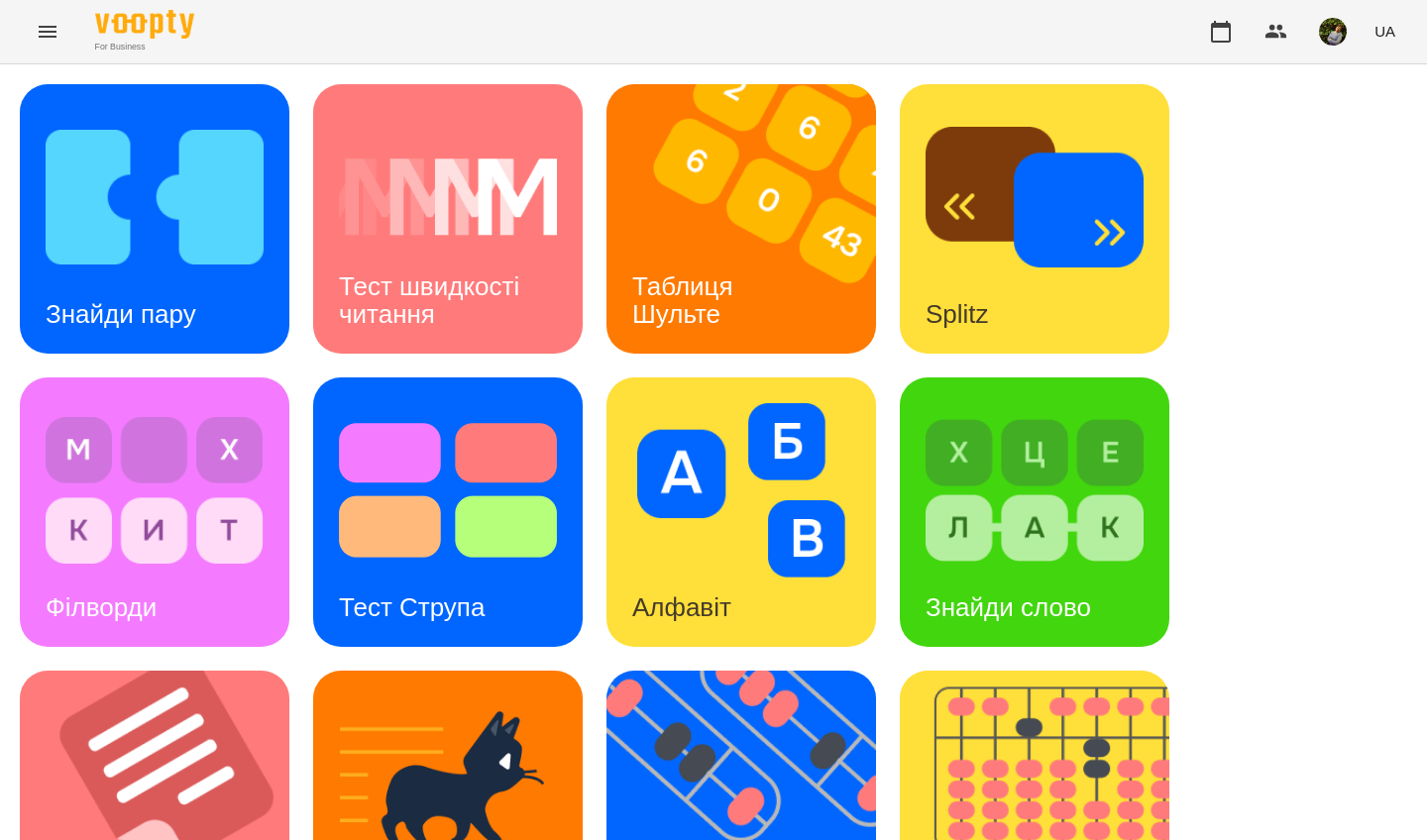 scroll, scrollTop: 597, scrollLeft: 0, axis: vertical 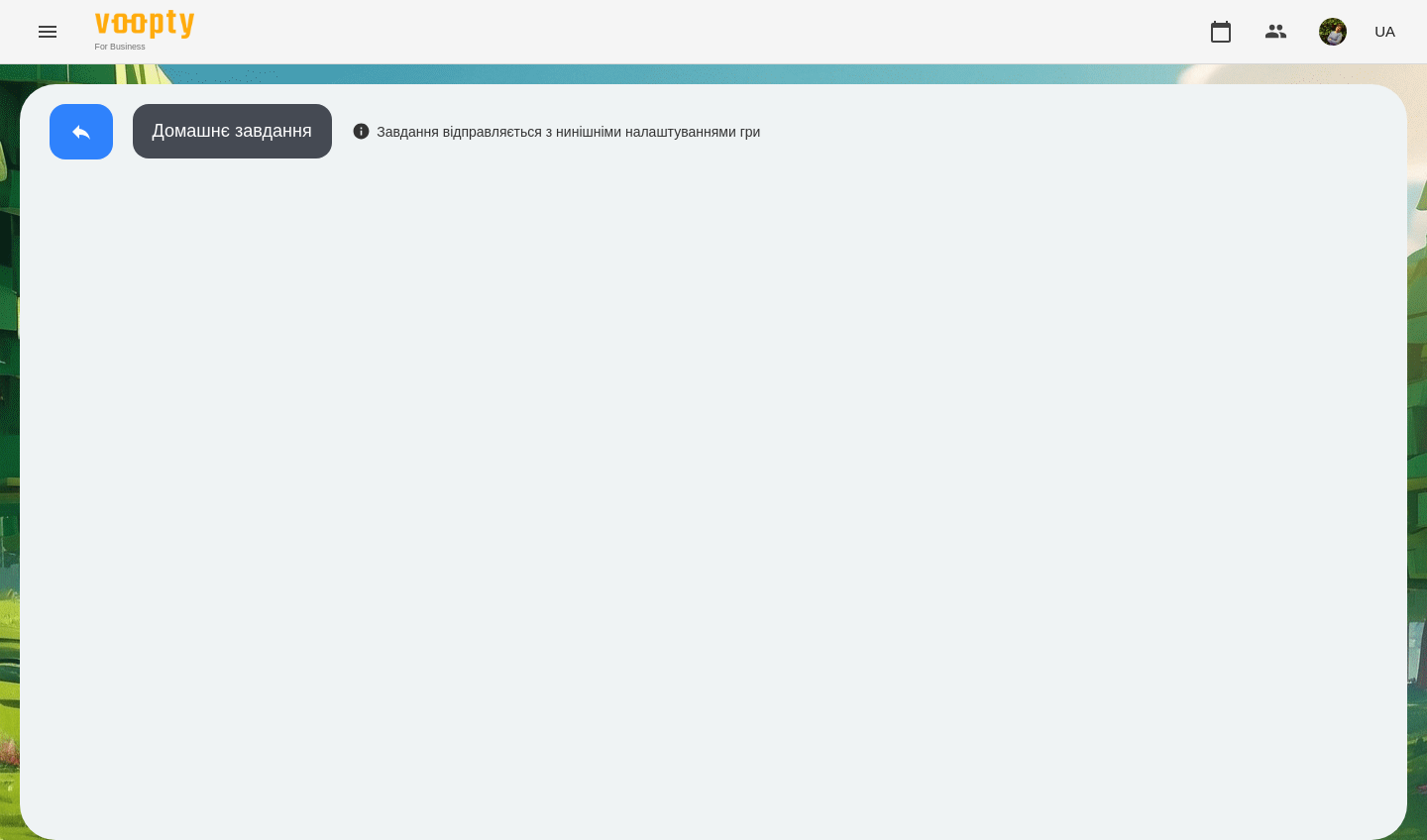 click 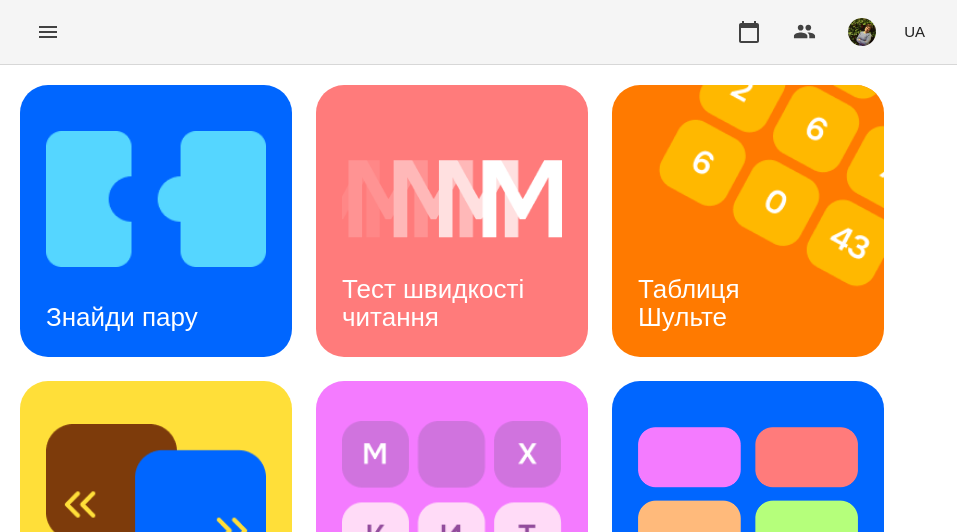 click 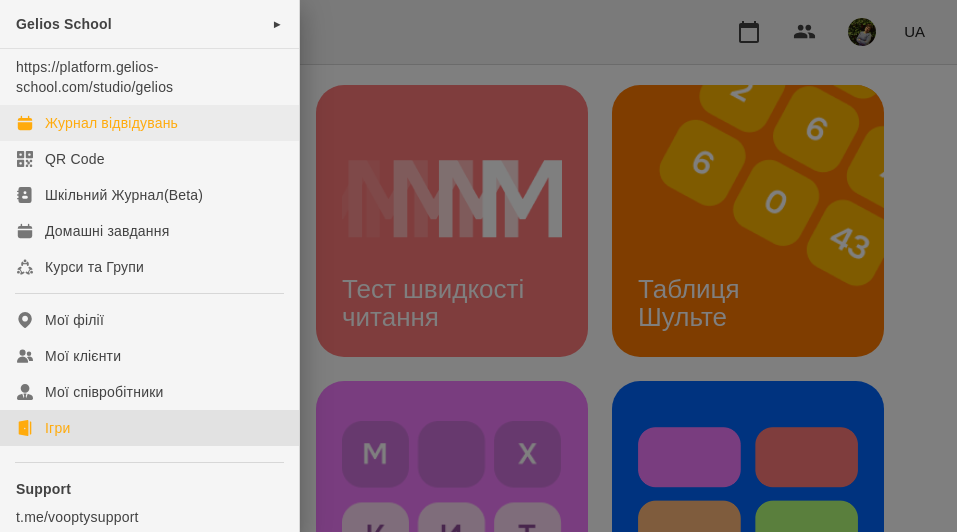 click on "Журнал відвідувань" at bounding box center [111, 123] 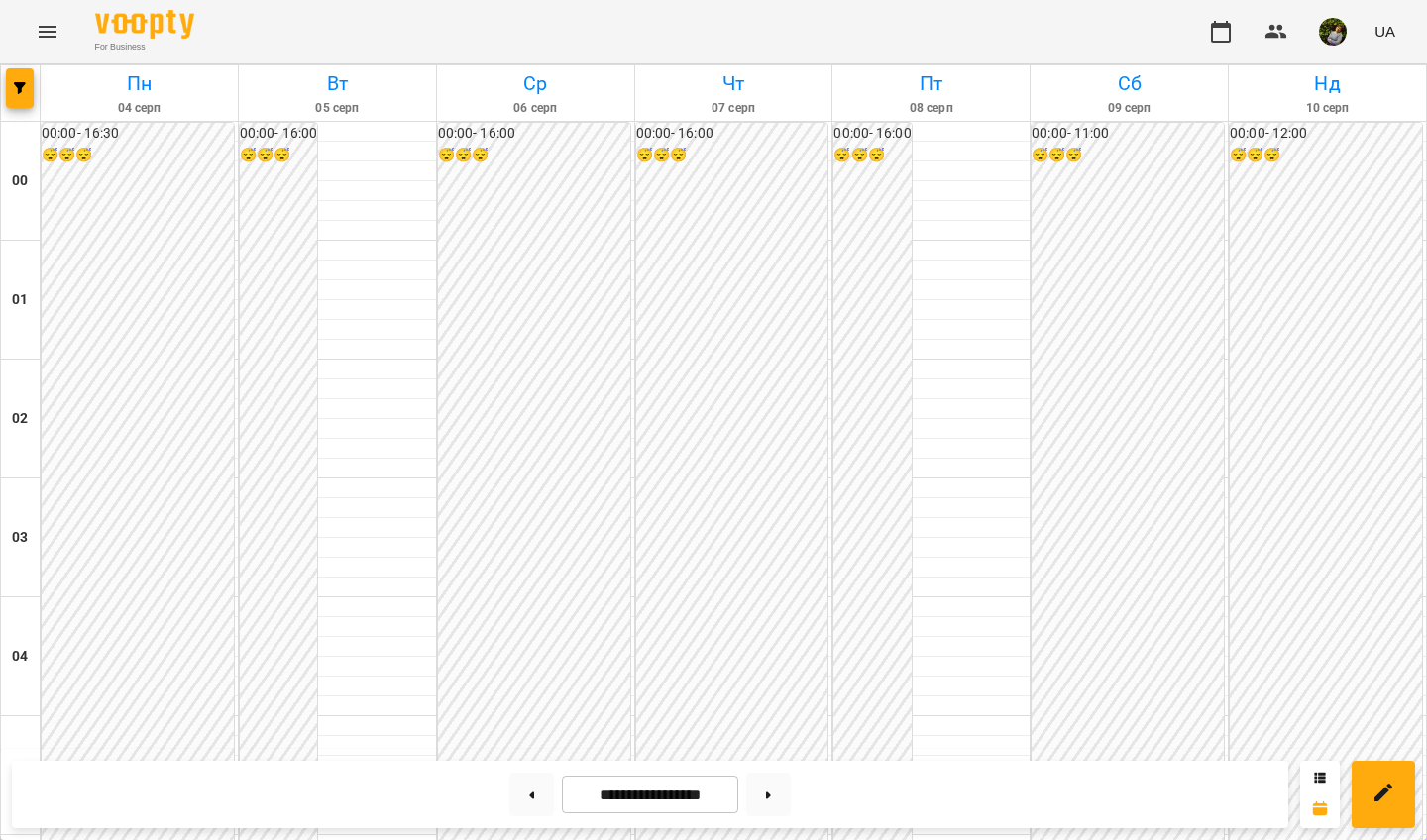 scroll, scrollTop: 1959, scrollLeft: 0, axis: vertical 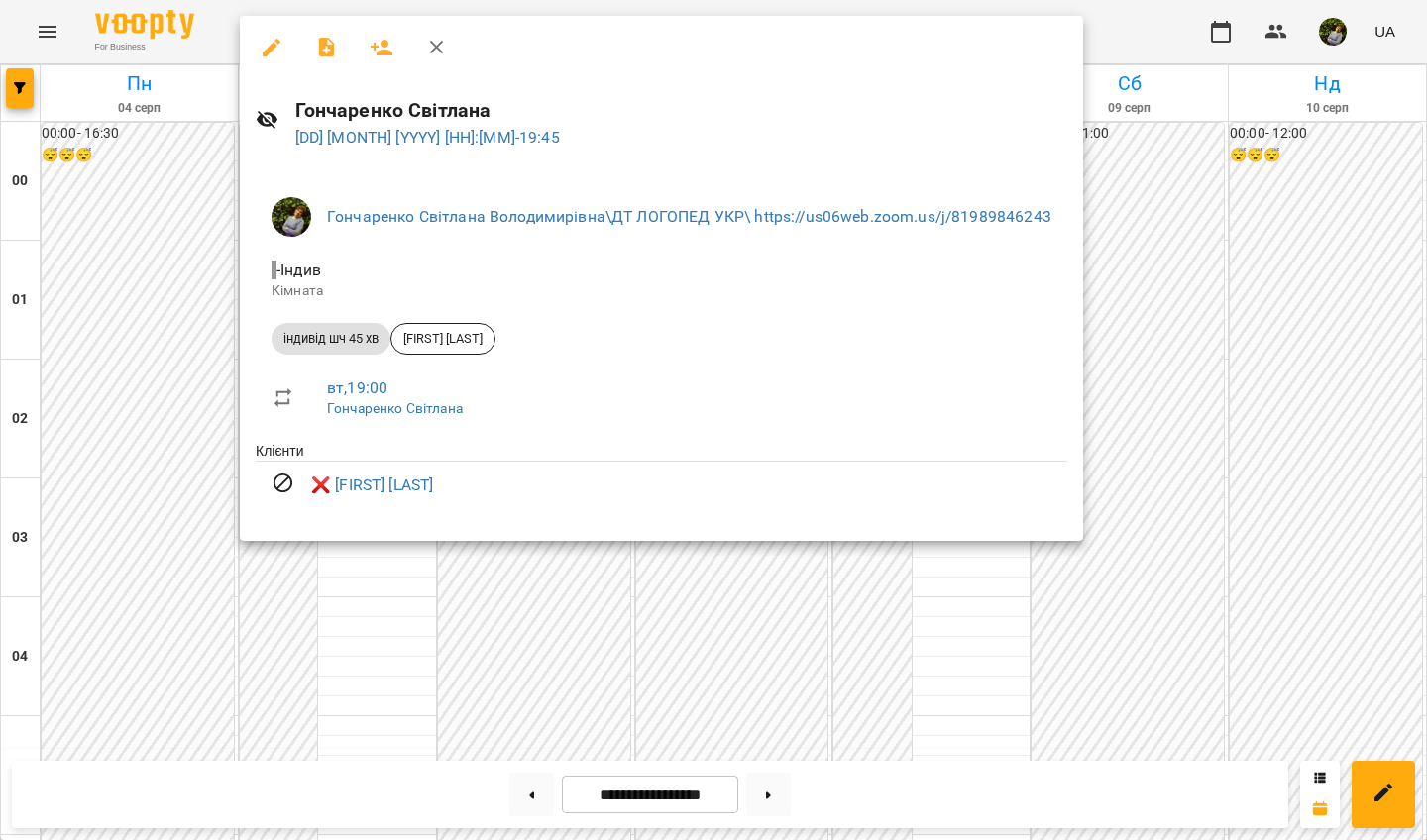 click at bounding box center (714, 420) 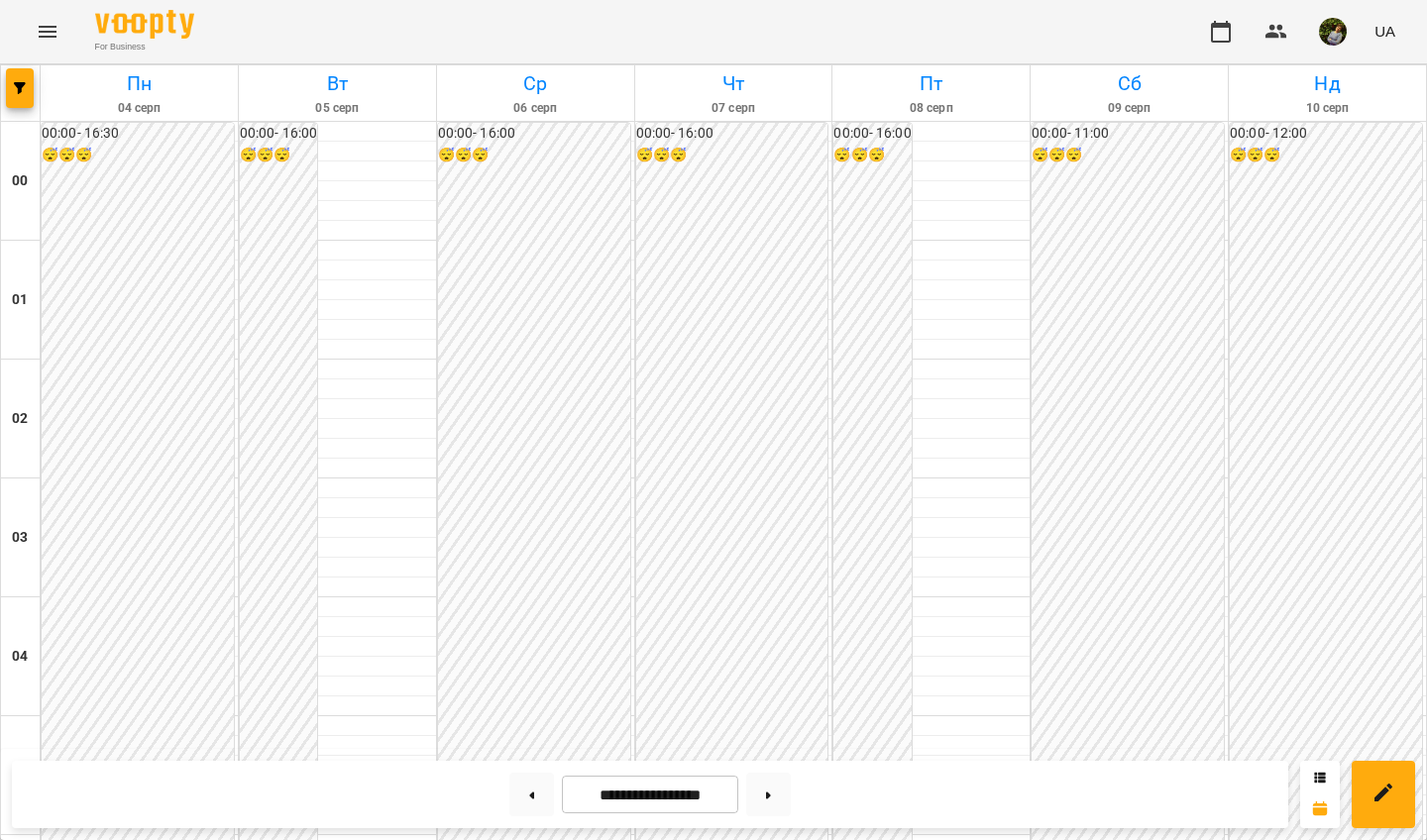 scroll, scrollTop: 1789, scrollLeft: 0, axis: vertical 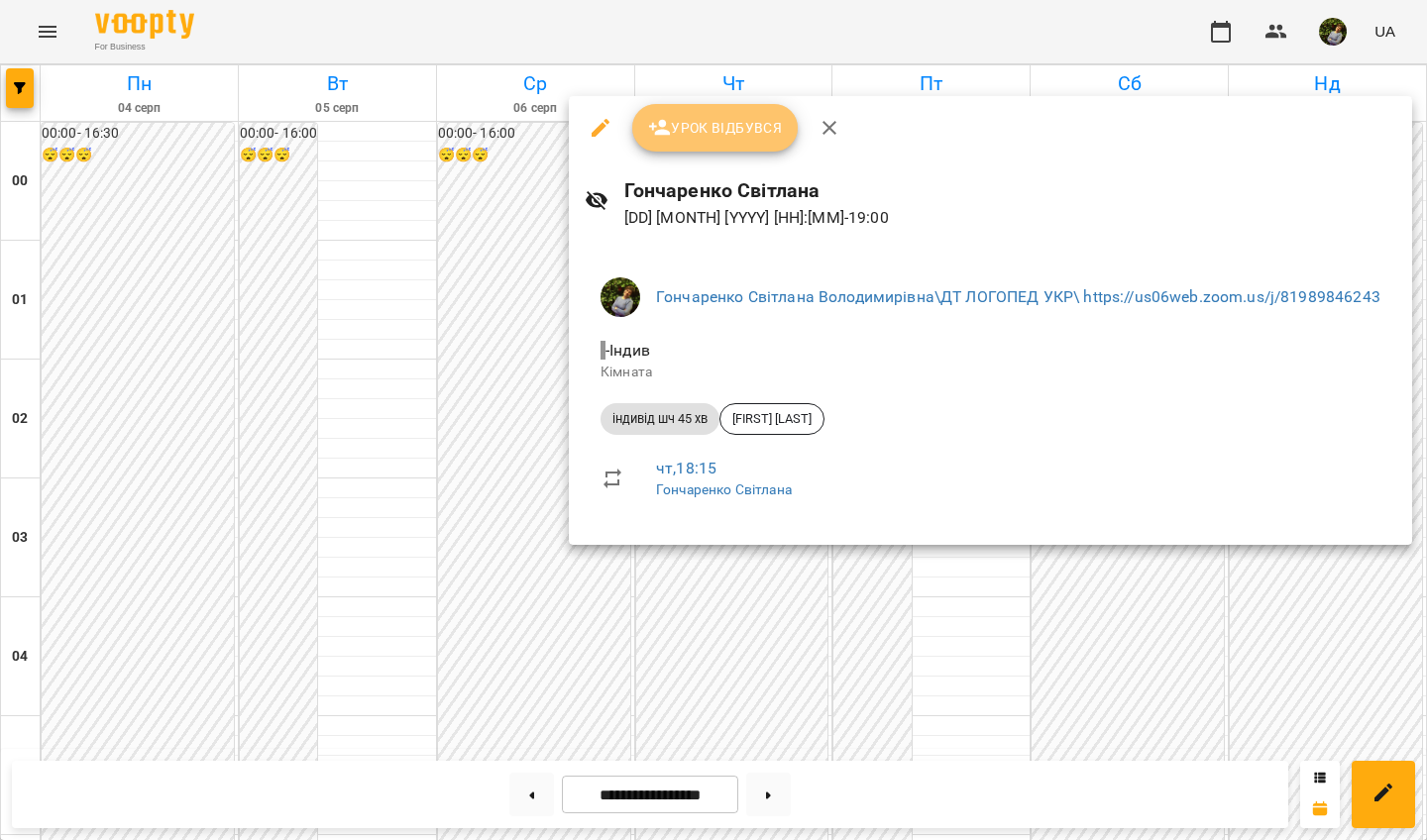 click on "Урок відбувся" at bounding box center (715, 128) 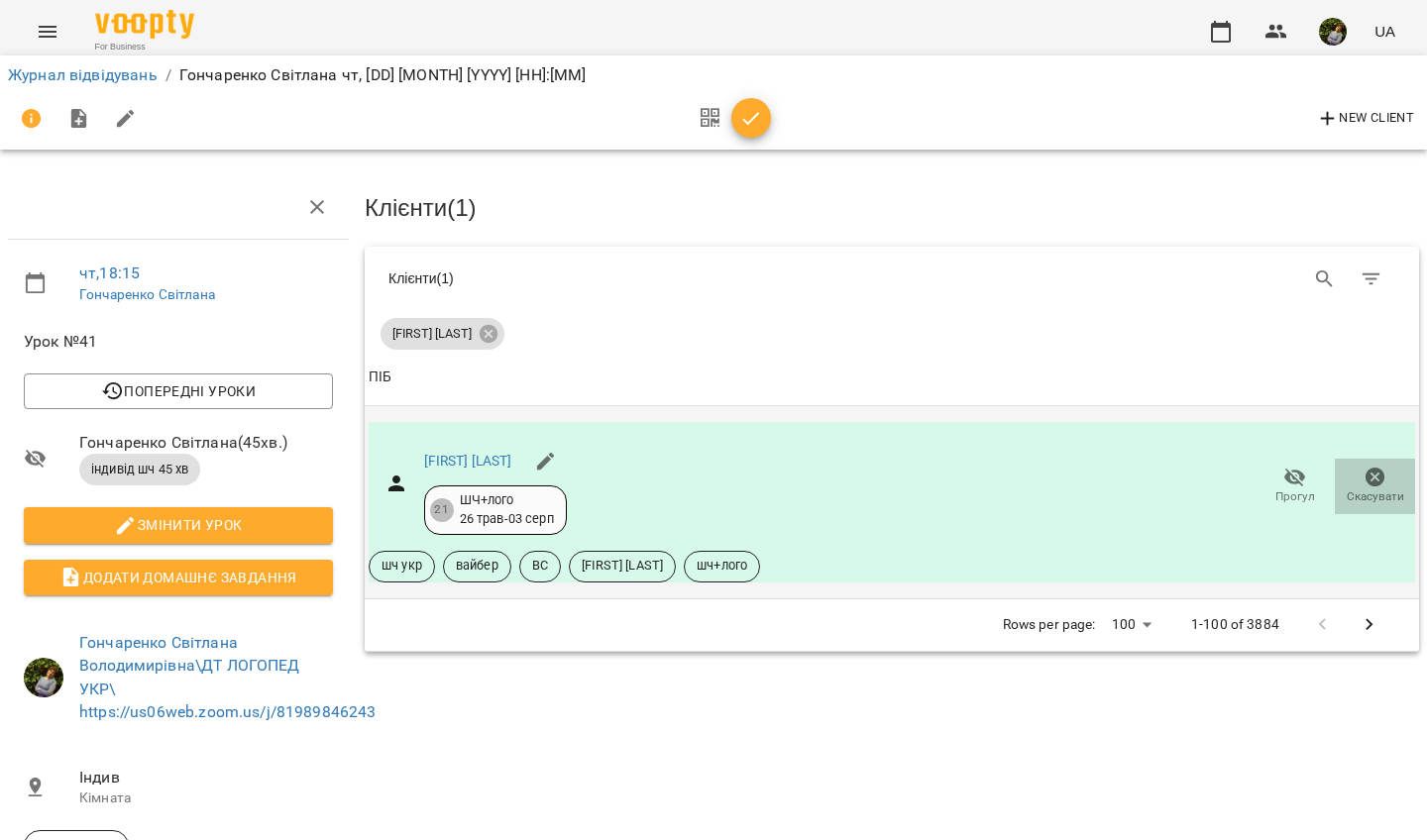 click 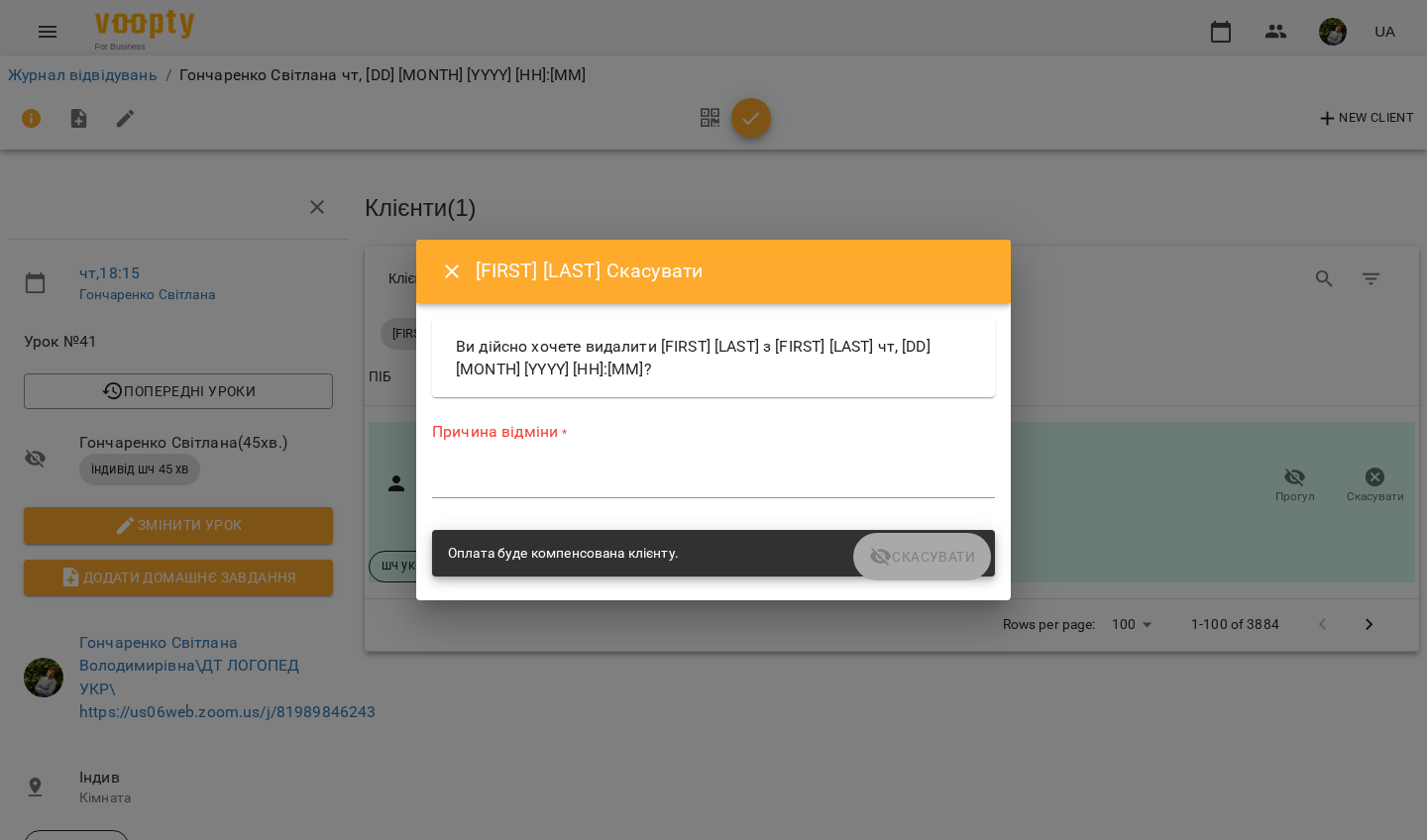 click at bounding box center [714, 482] 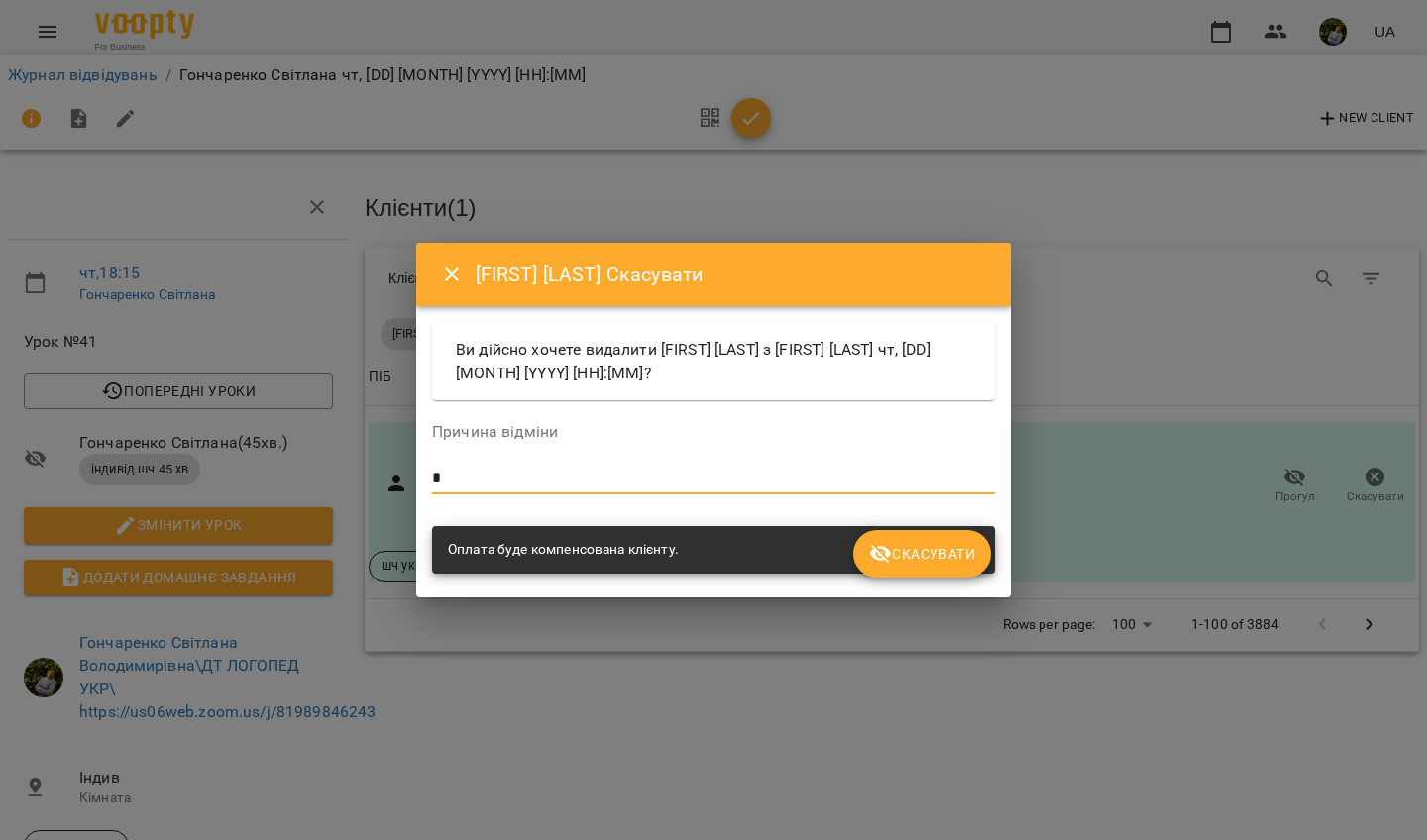type 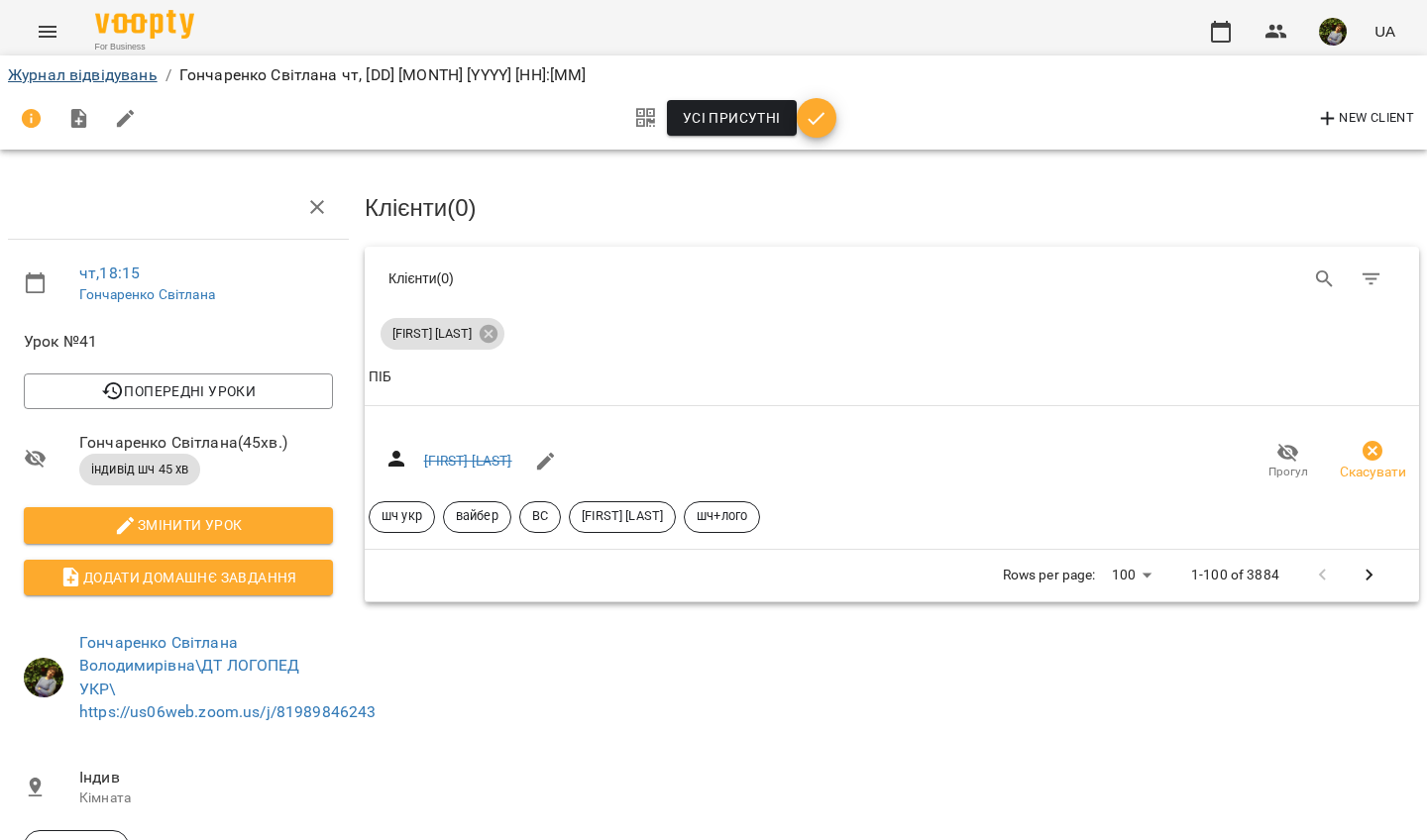 click on "Журнал відвідувань" at bounding box center (82, 74) 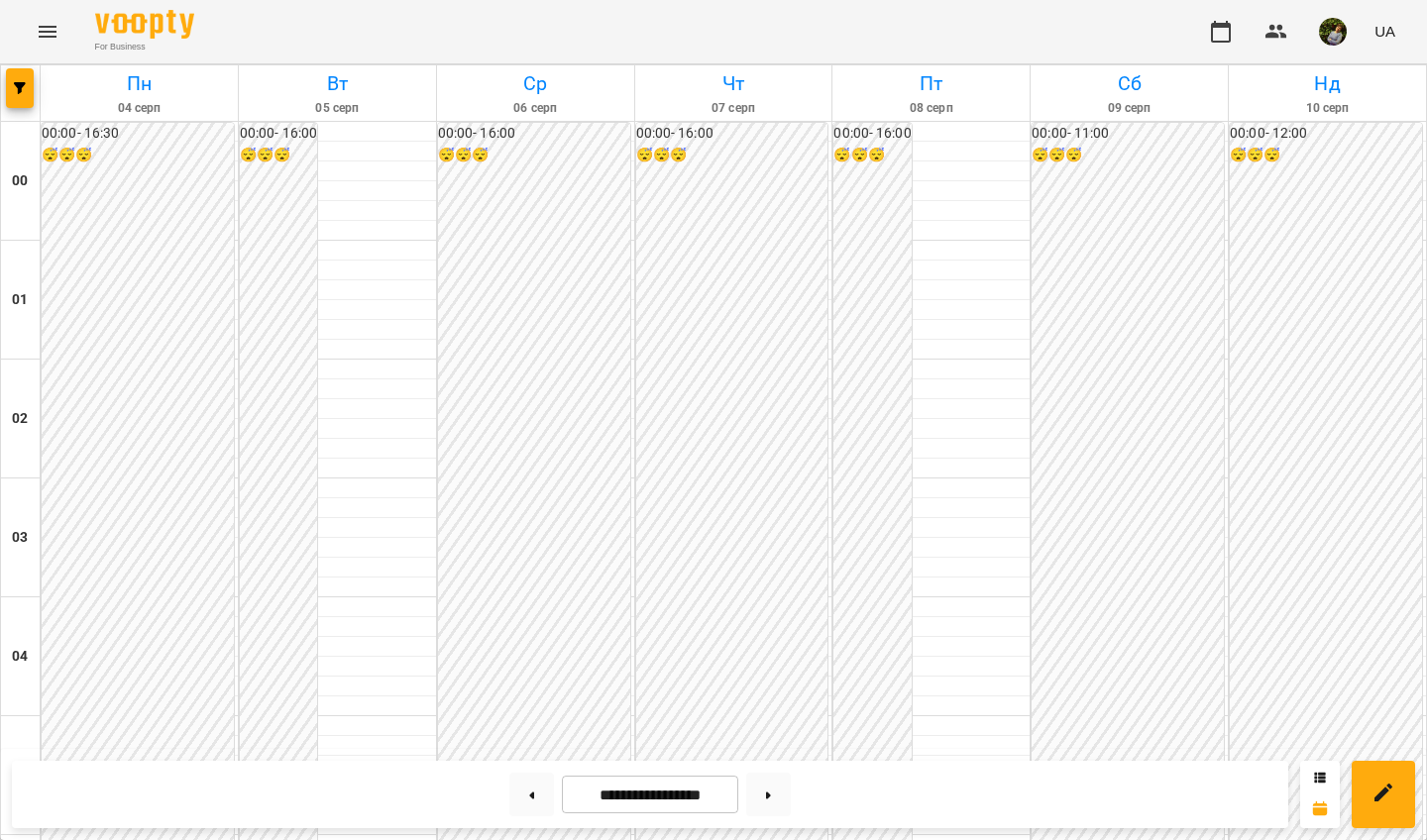 scroll, scrollTop: 1864, scrollLeft: 0, axis: vertical 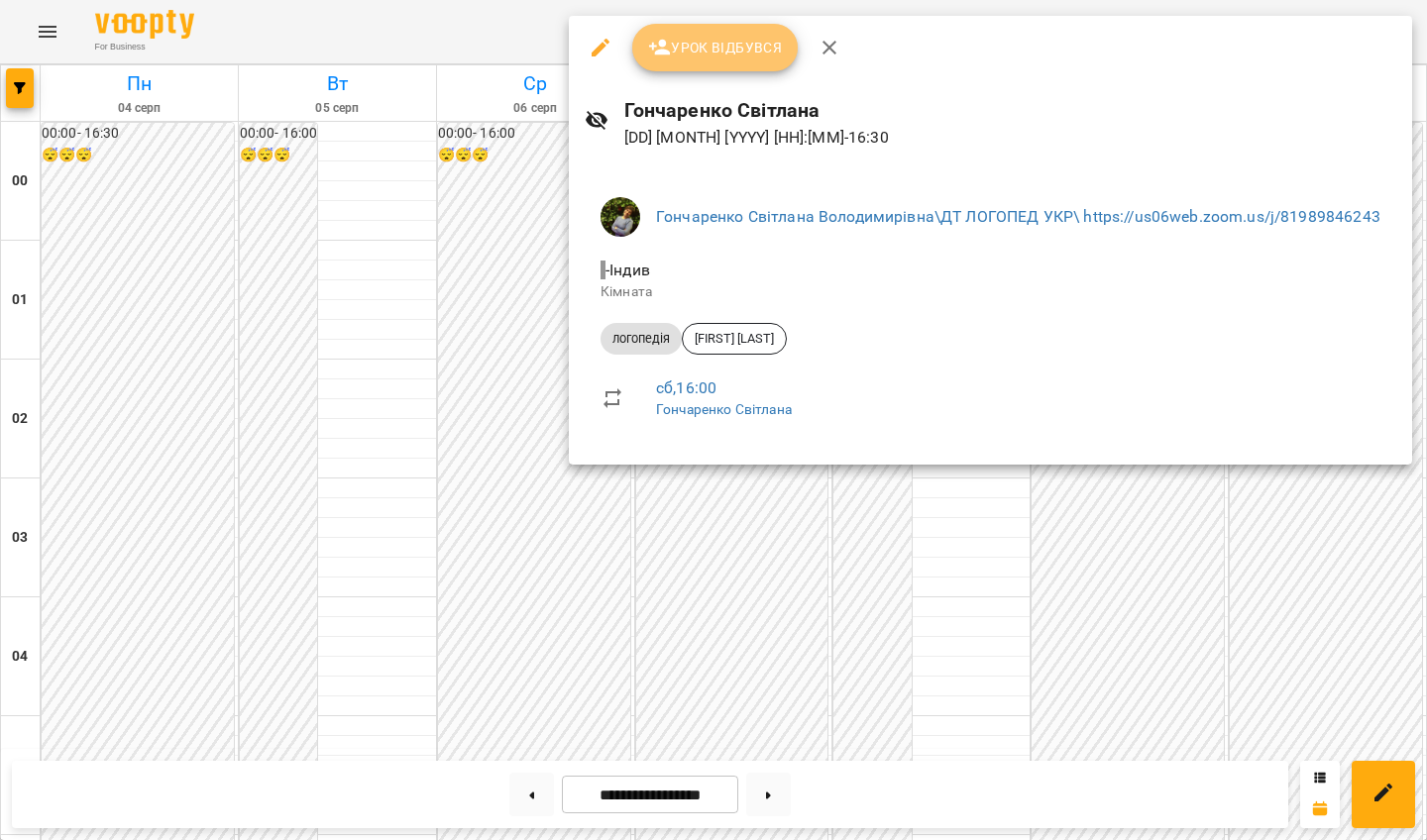 click on "Урок відбувся" at bounding box center (715, 48) 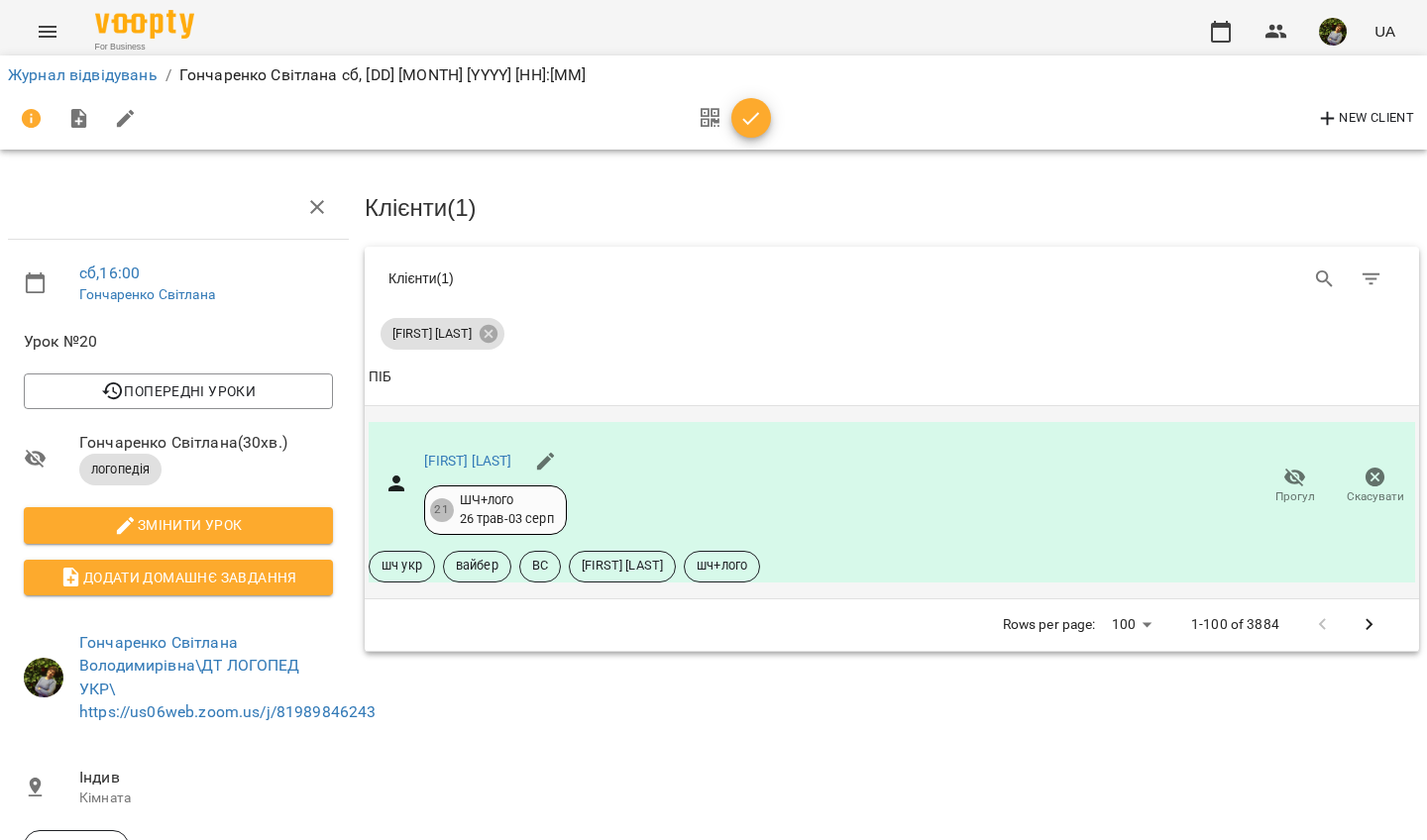 click 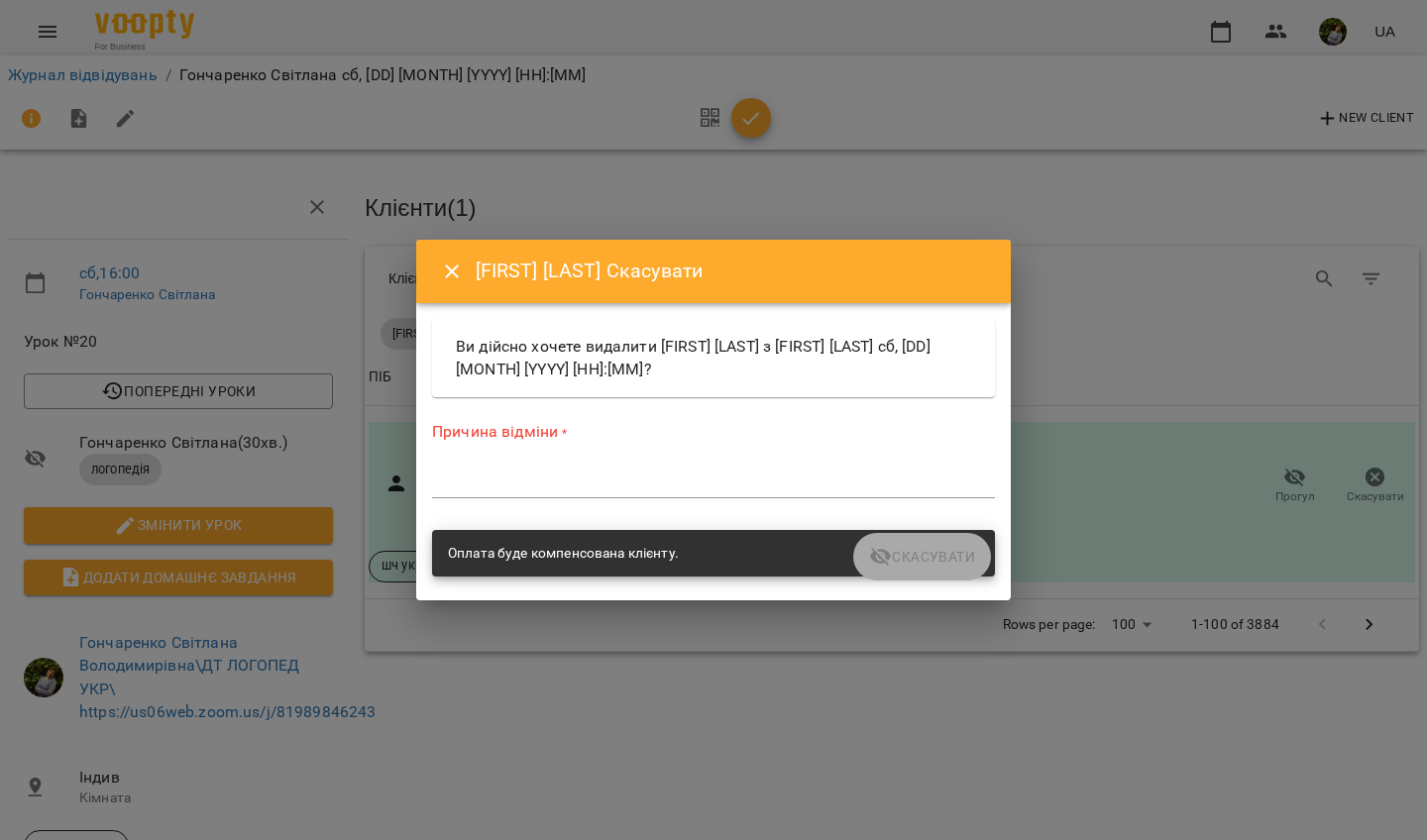 click on "*" at bounding box center [714, 482] 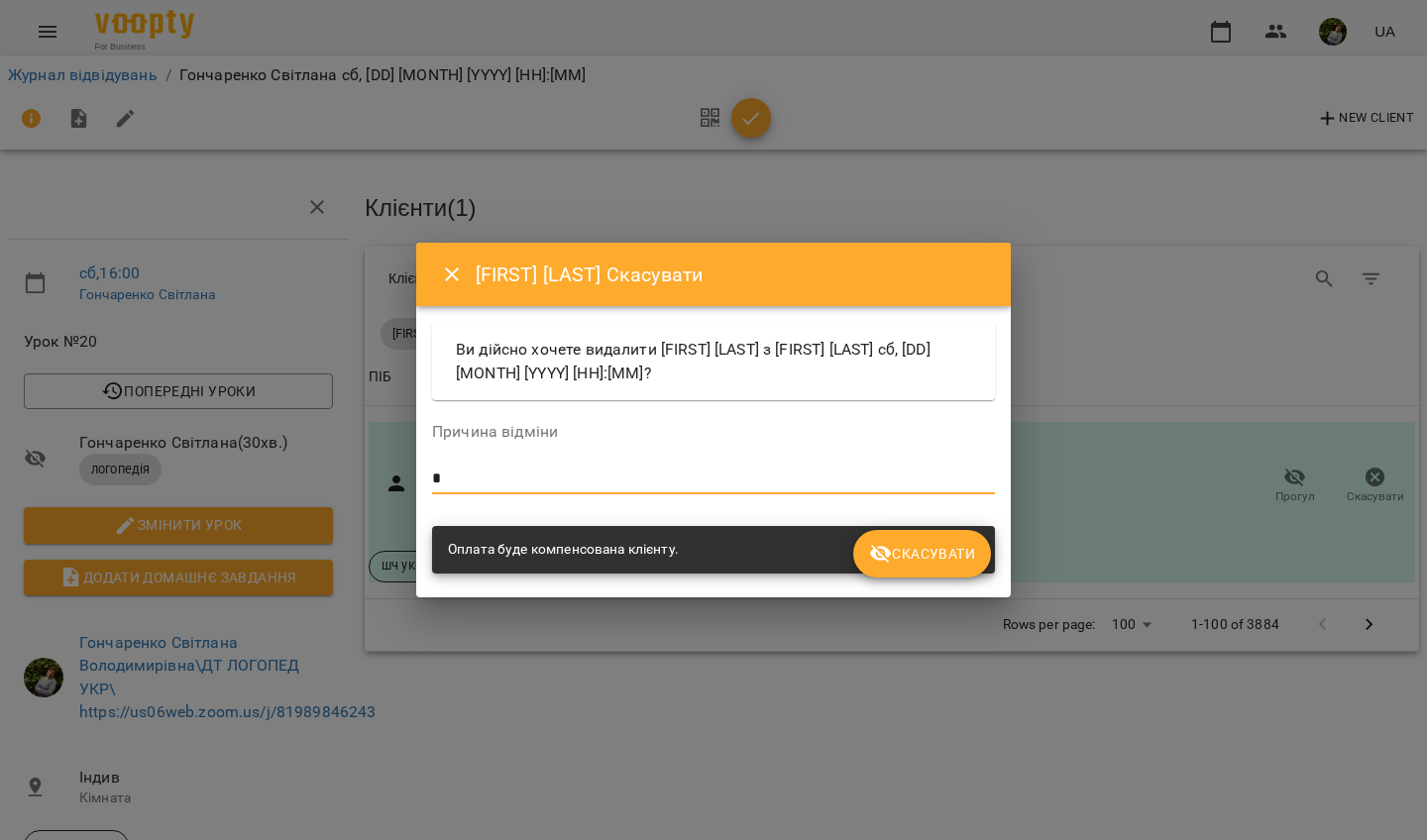 type 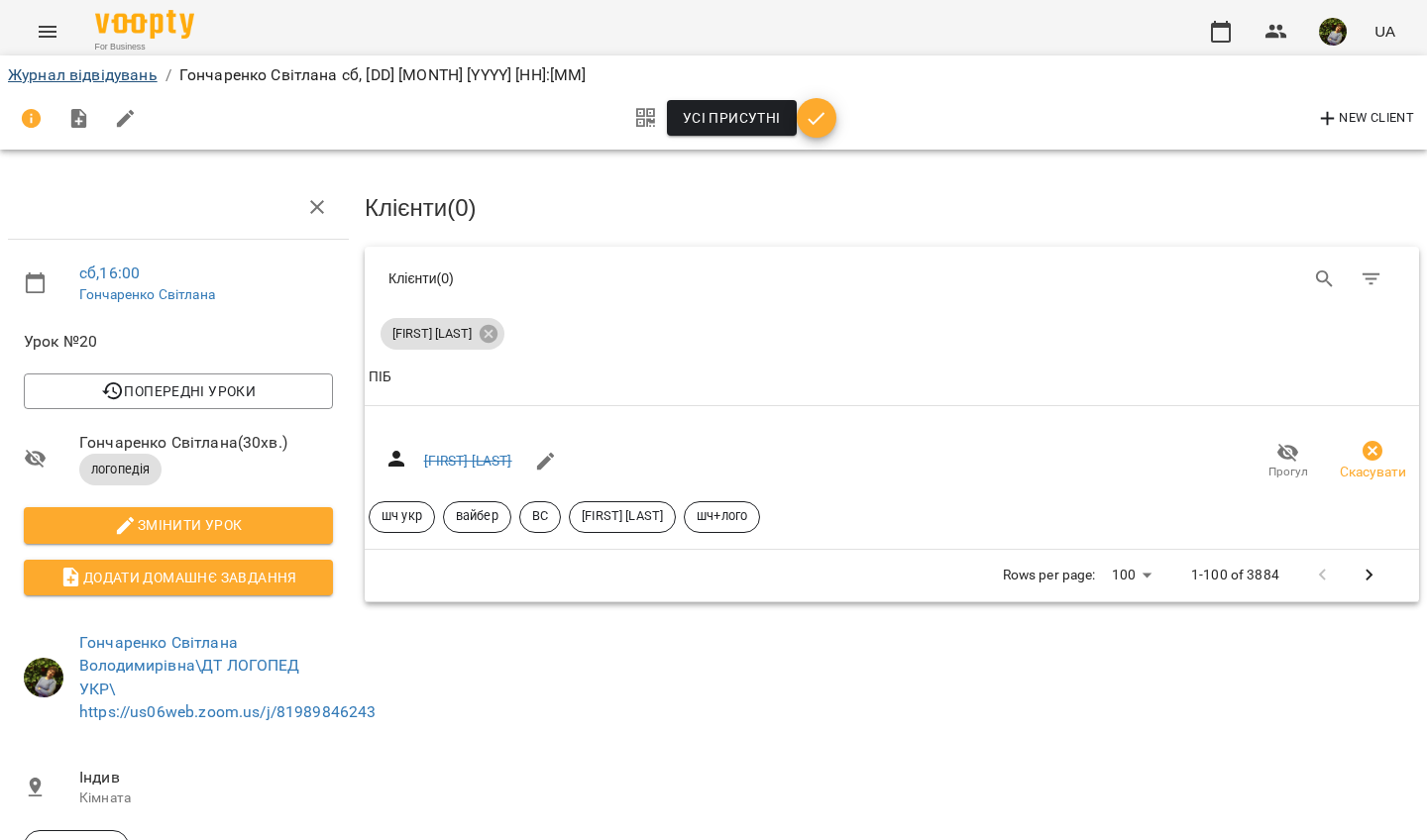 click on "Журнал відвідувань" at bounding box center [82, 74] 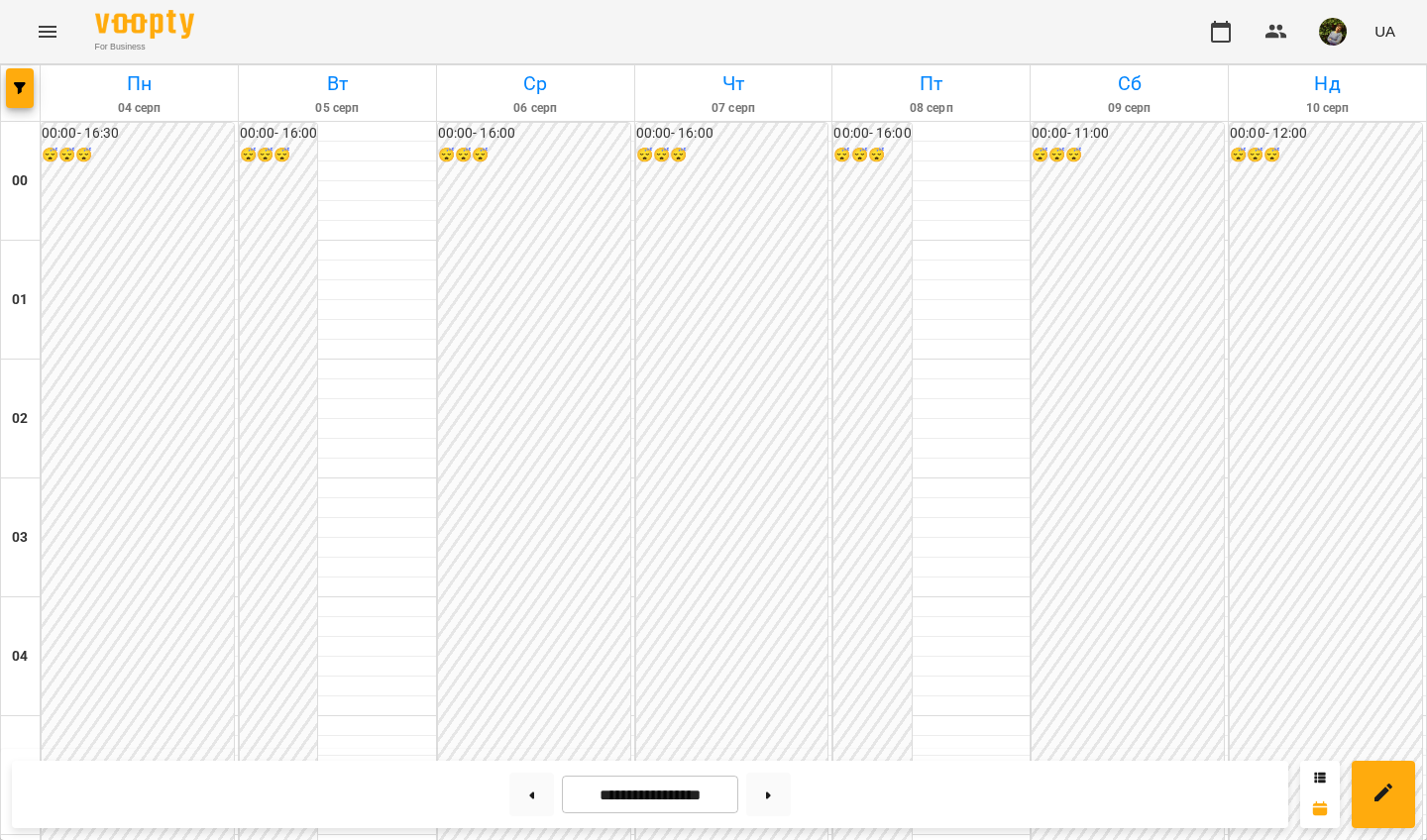 scroll, scrollTop: 1130, scrollLeft: 0, axis: vertical 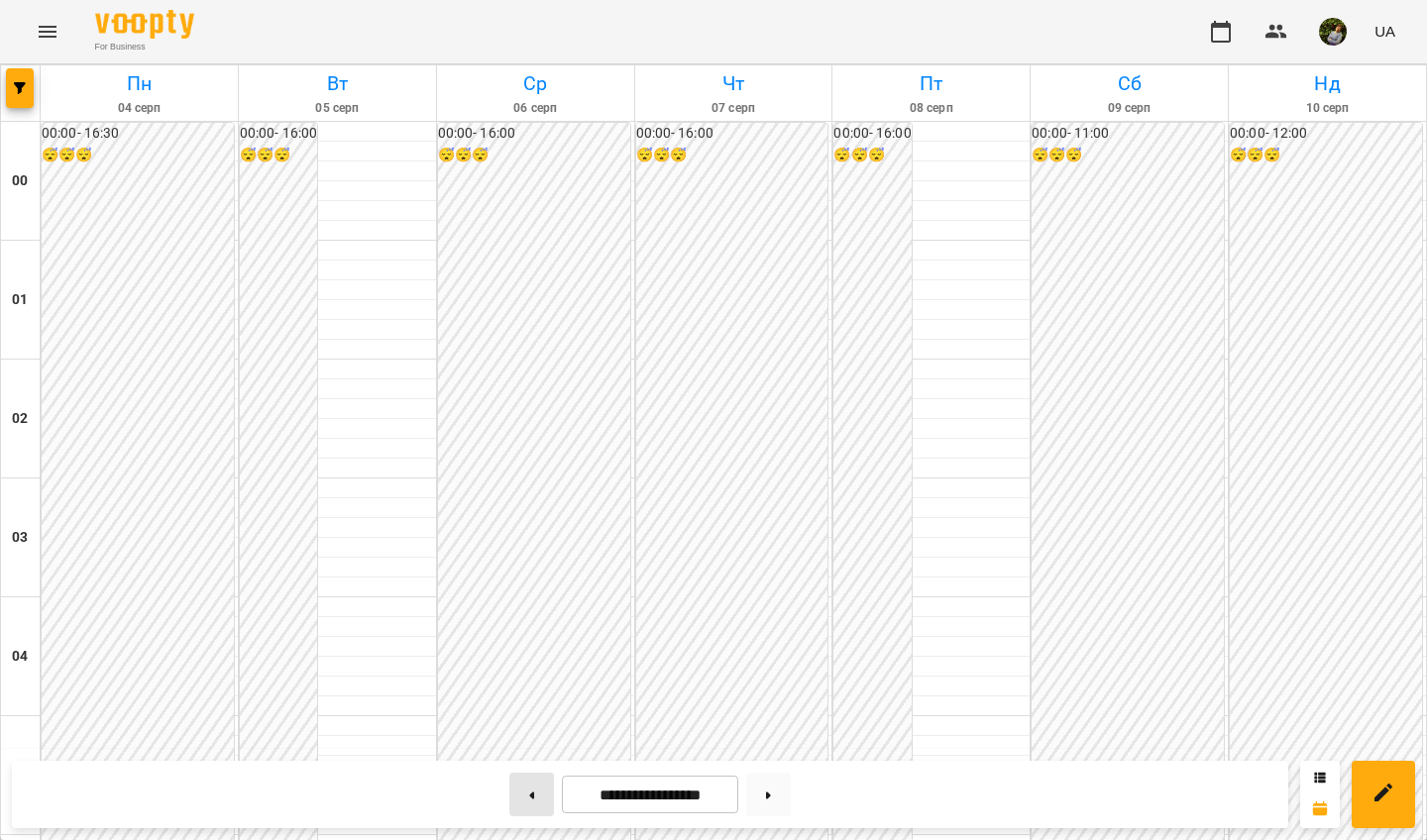 click 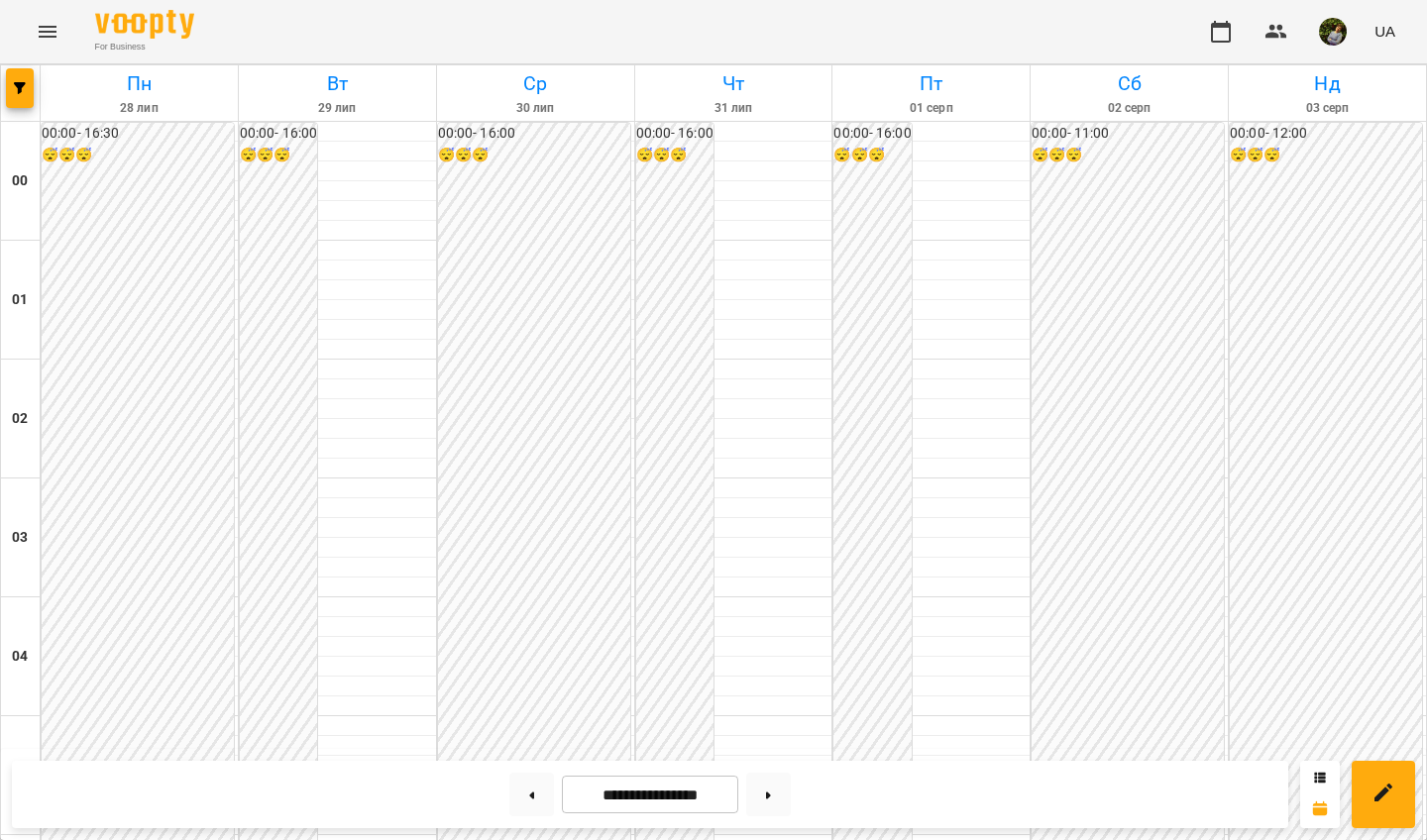 scroll, scrollTop: 2223, scrollLeft: 0, axis: vertical 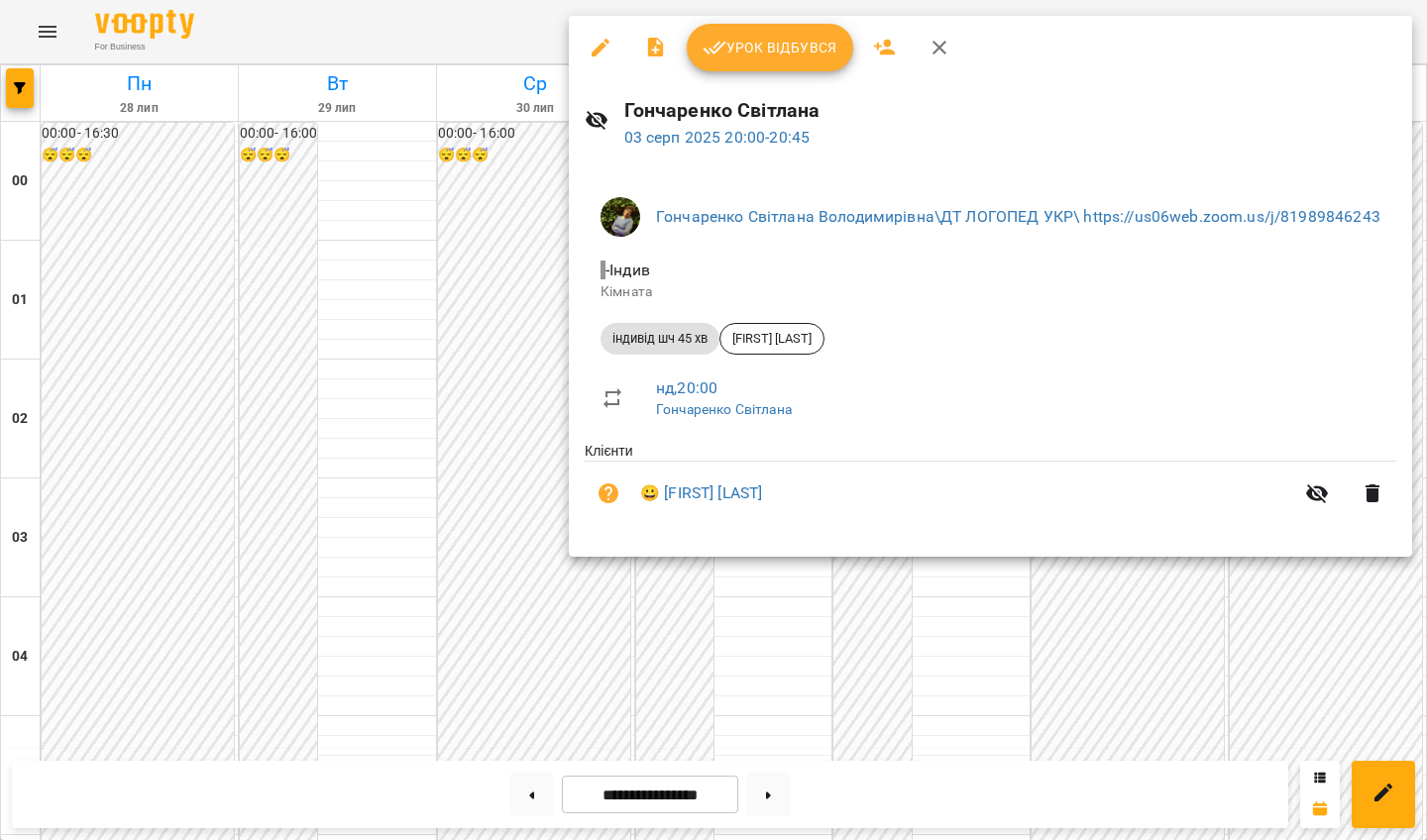 click on "Урок відбувся" at bounding box center [770, 48] 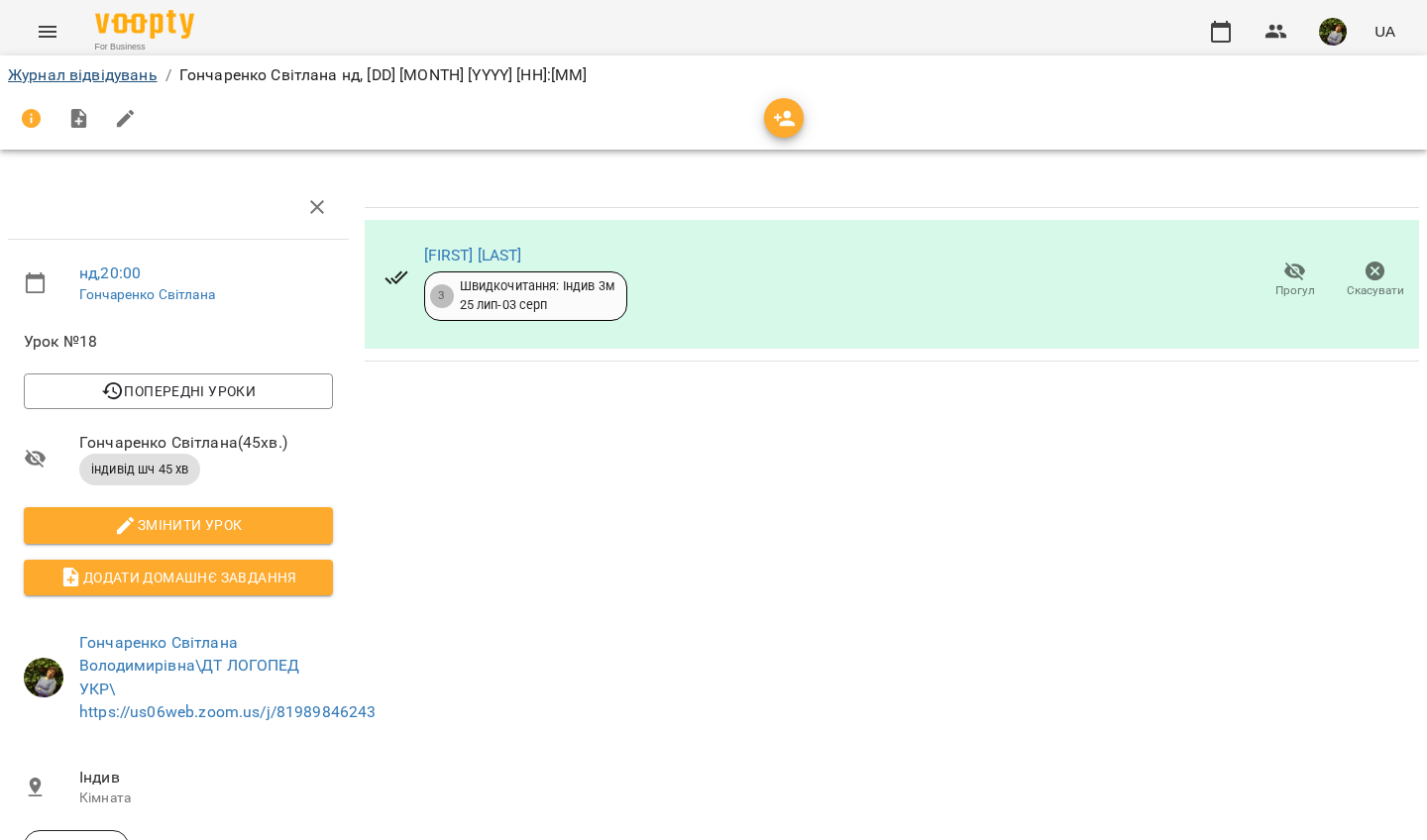 click on "Журнал відвідувань" at bounding box center [82, 74] 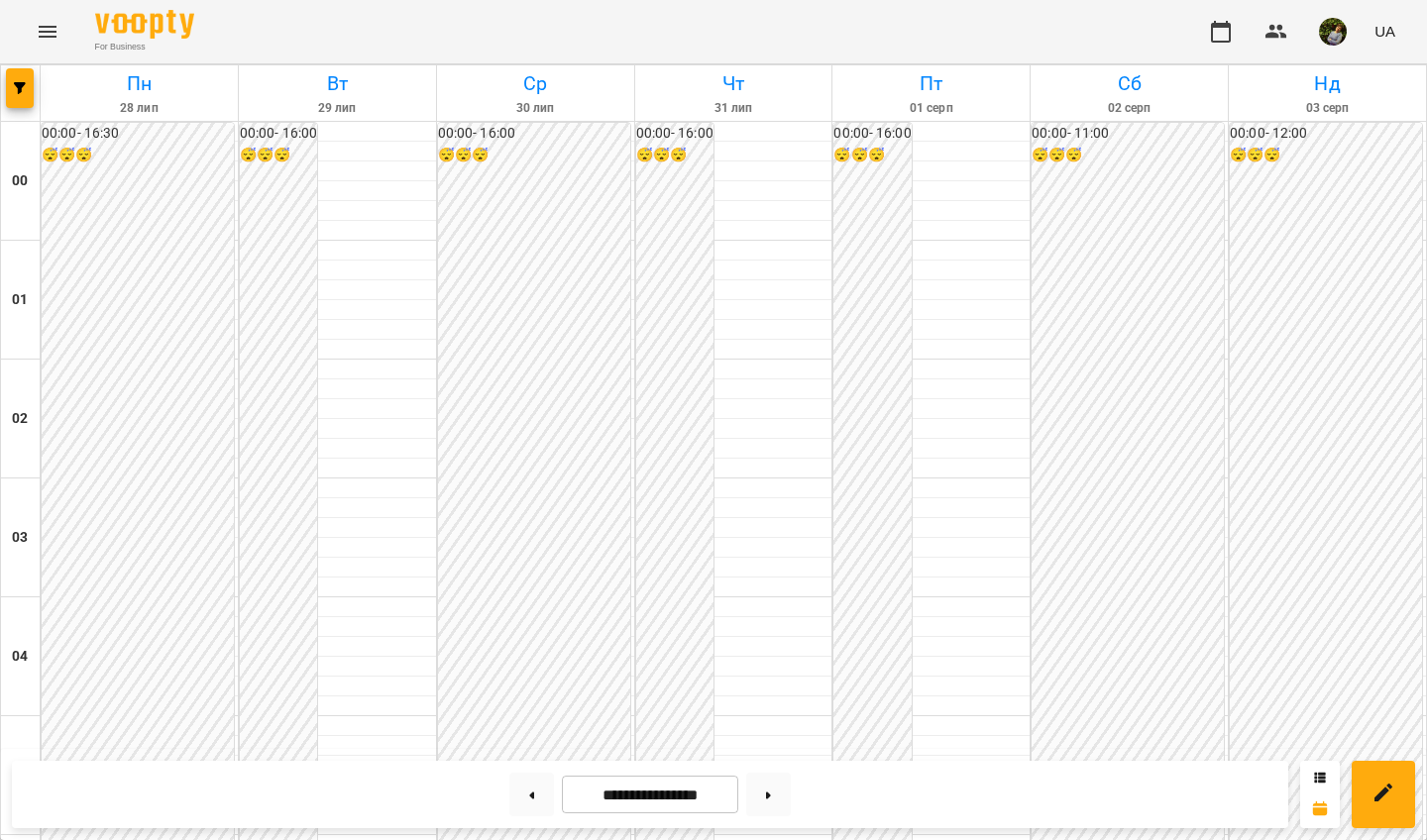 scroll, scrollTop: 2223, scrollLeft: 0, axis: vertical 